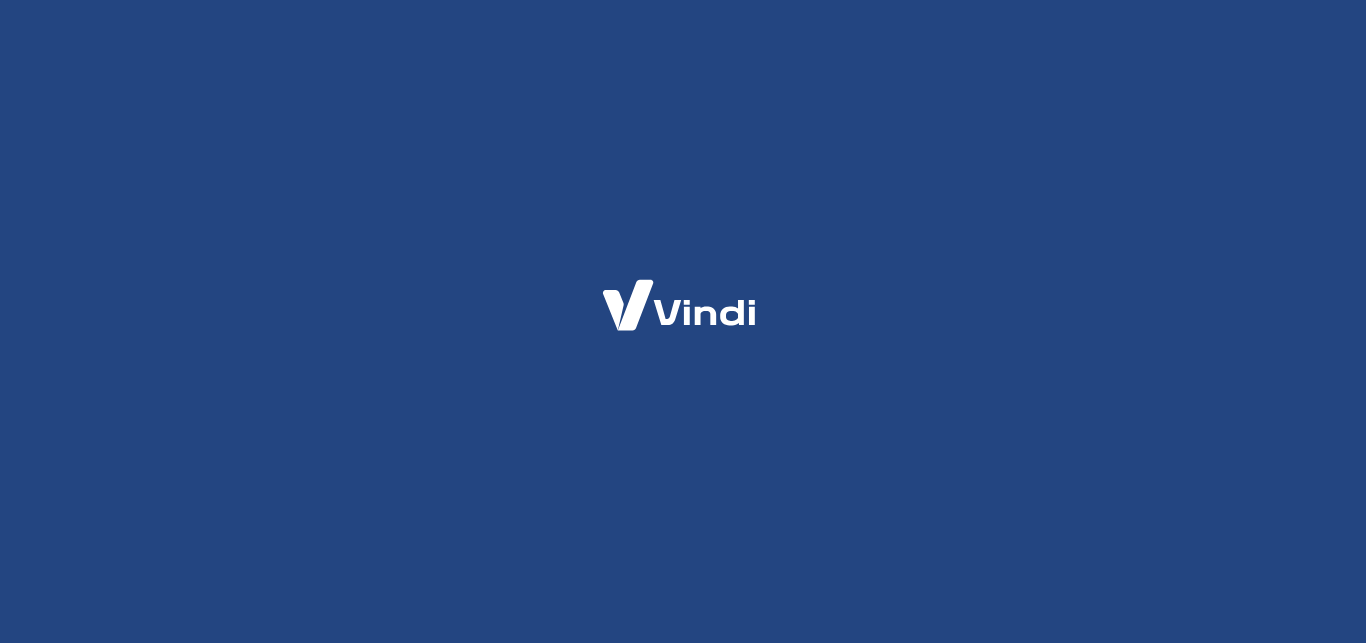 scroll, scrollTop: 0, scrollLeft: 0, axis: both 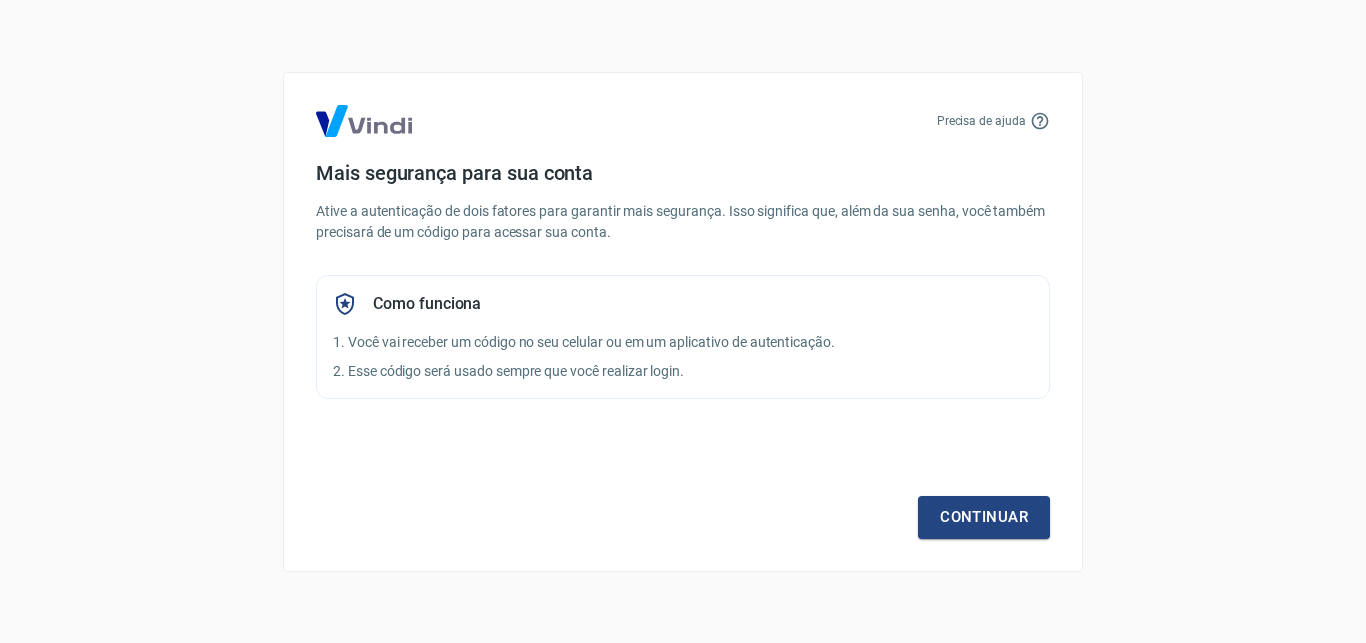 click on "Mais segurança para sua conta Ative a autenticação de dois fatores para garantir mais segurança. Isso significa que, além da sua senha, você também precisará de um código para acessar sua conta. Como funciona 1. Você vai receber um código no seu celular ou em um aplicativo de autenticação. 2. Esse código será usado sempre que você realizar login." at bounding box center (683, 280) 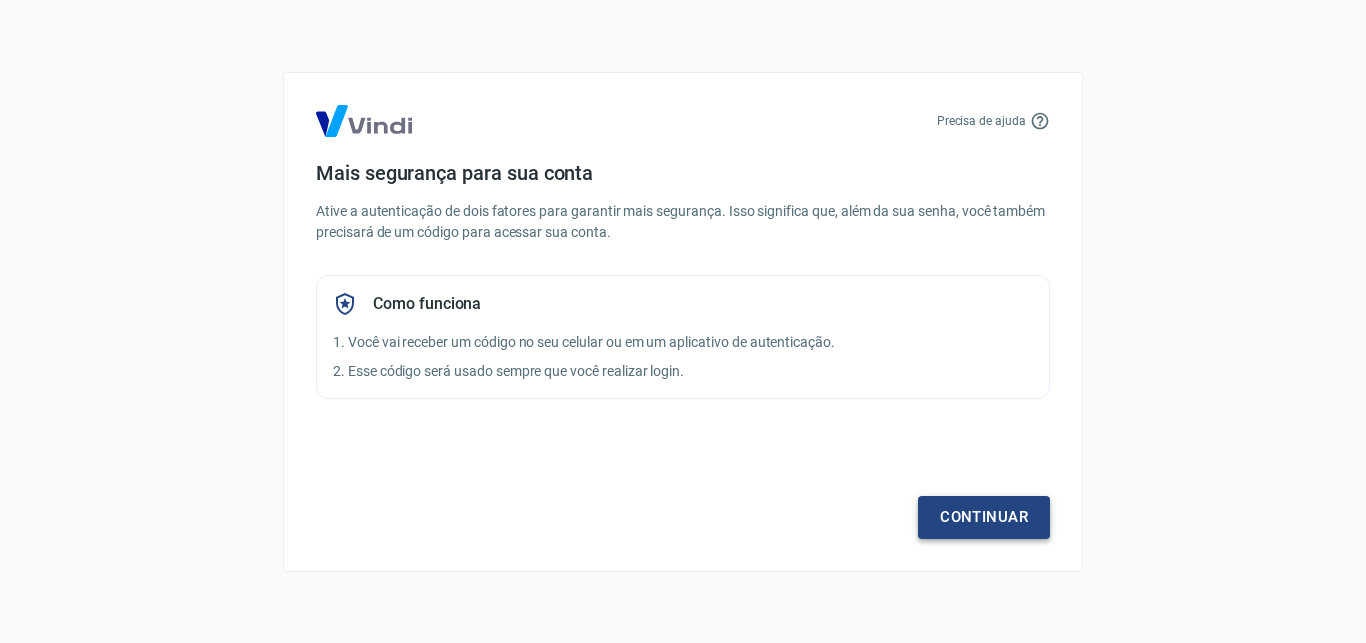 click on "Precisa de ajuda Mais segurança para sua conta Ative a autenticação de dois fatores para garantir mais segurança. Isso significa que, além da sua senha, você também precisará de um código para acessar sua conta. Como funciona 1. Você vai receber um código no seu celular ou em um aplicativo de autenticação. 2. Esse código será usado sempre que você realizar login. Continuar" at bounding box center (683, 322) 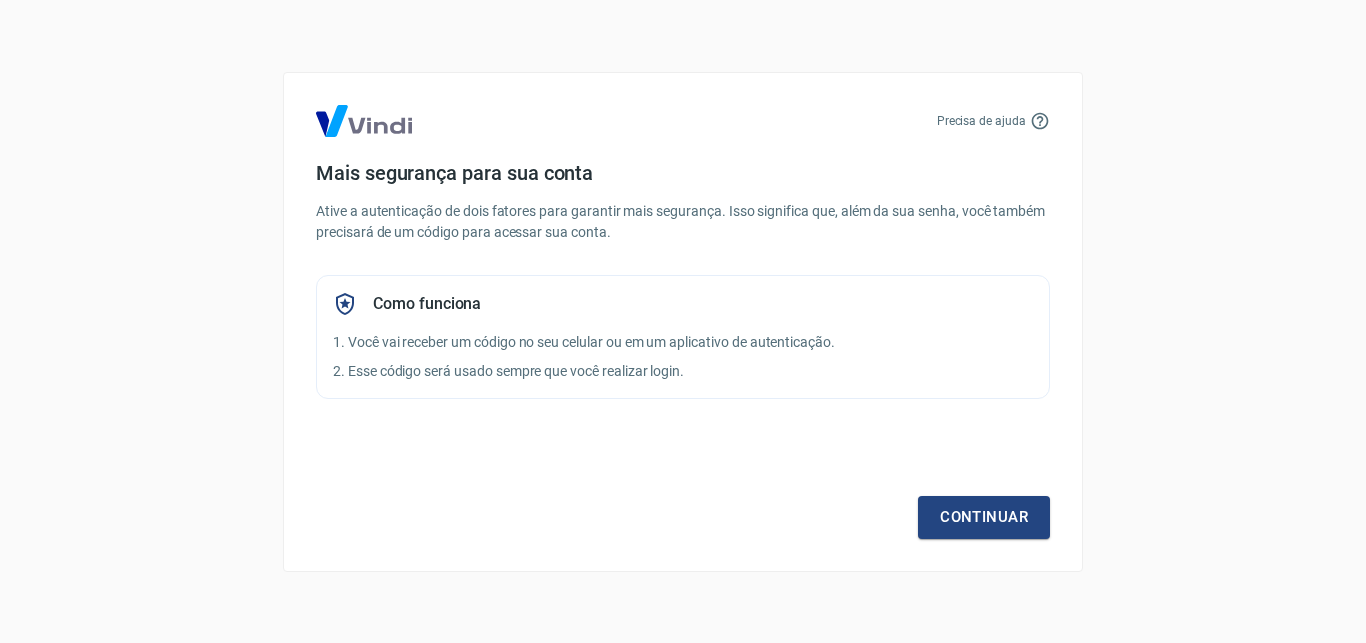 click on "Continuar" at bounding box center [683, 481] 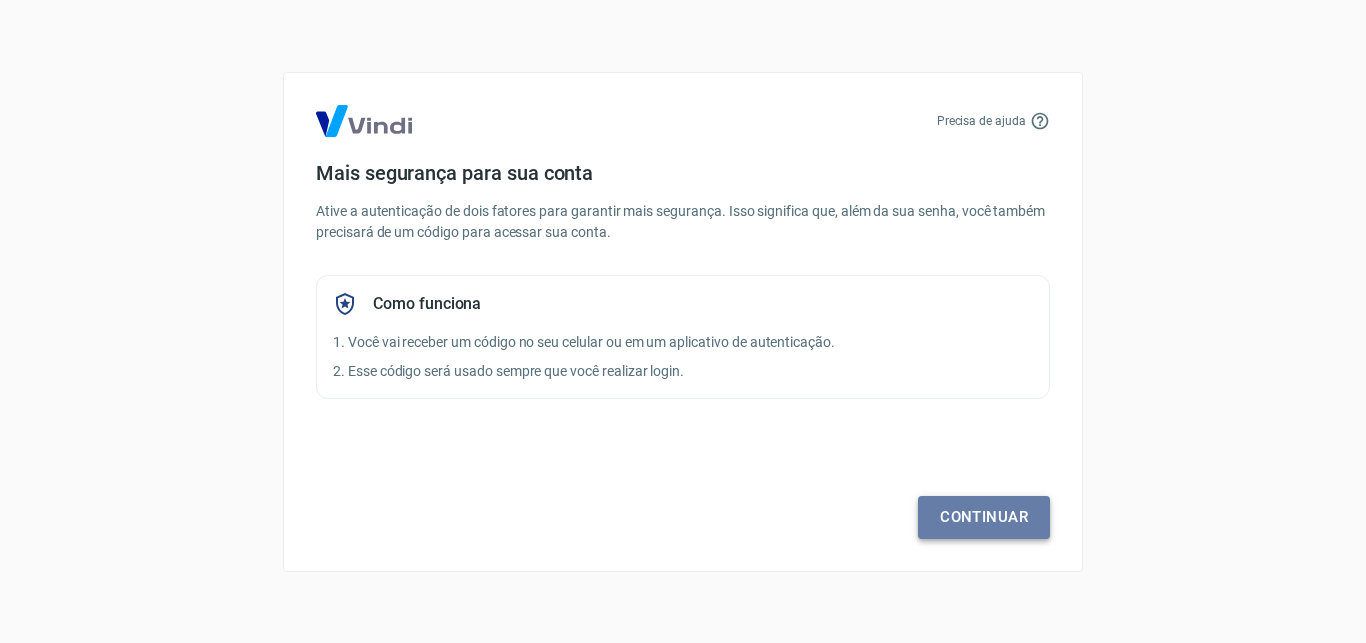 click on "Continuar" at bounding box center [984, 517] 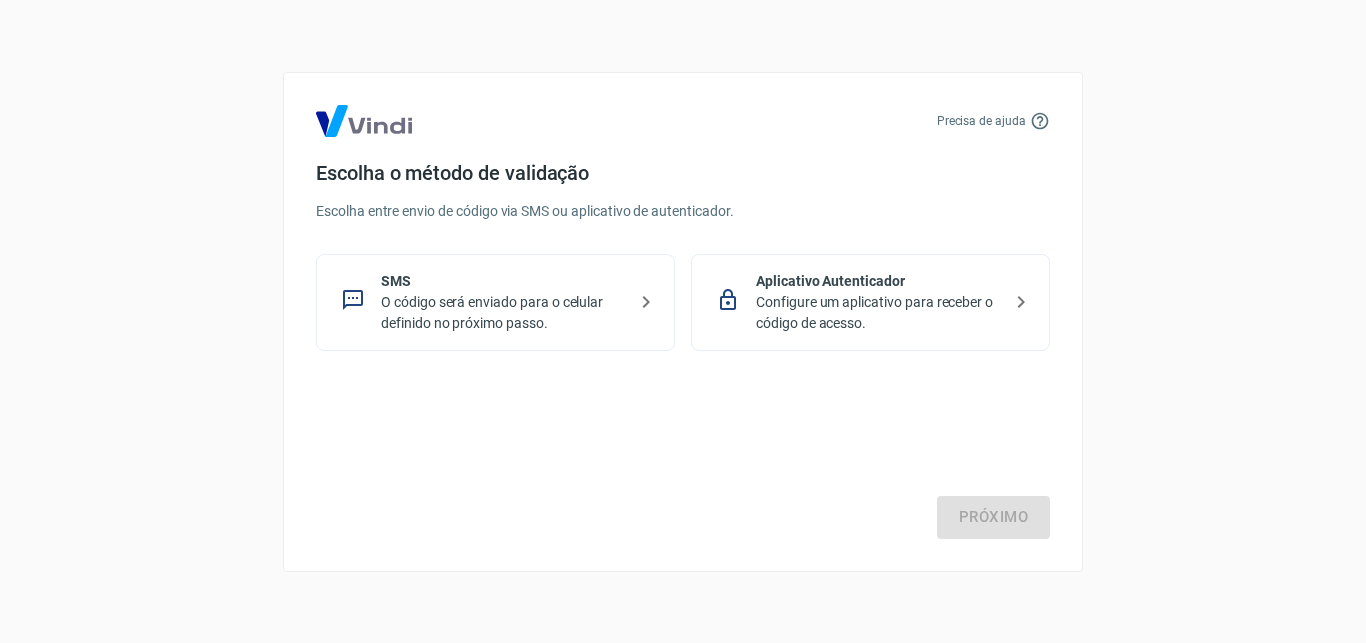 click on "O código será enviado para o celular definido no próximo passo." at bounding box center (503, 313) 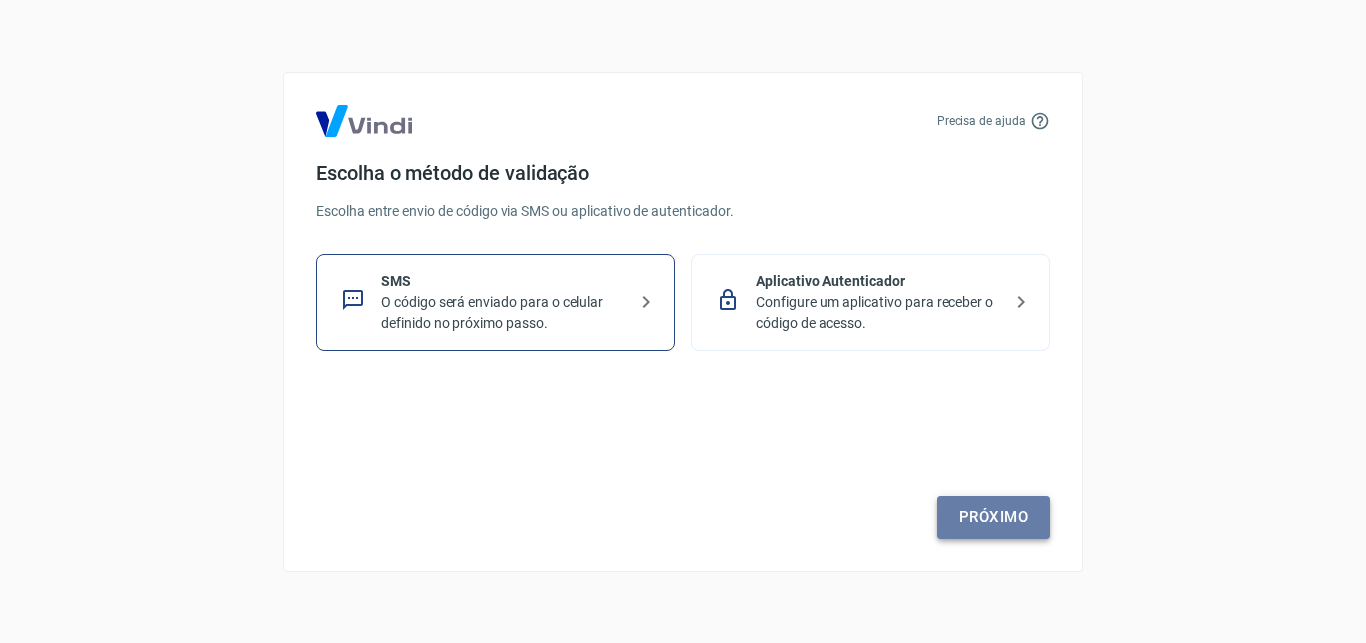 click on "Próximo" at bounding box center [993, 517] 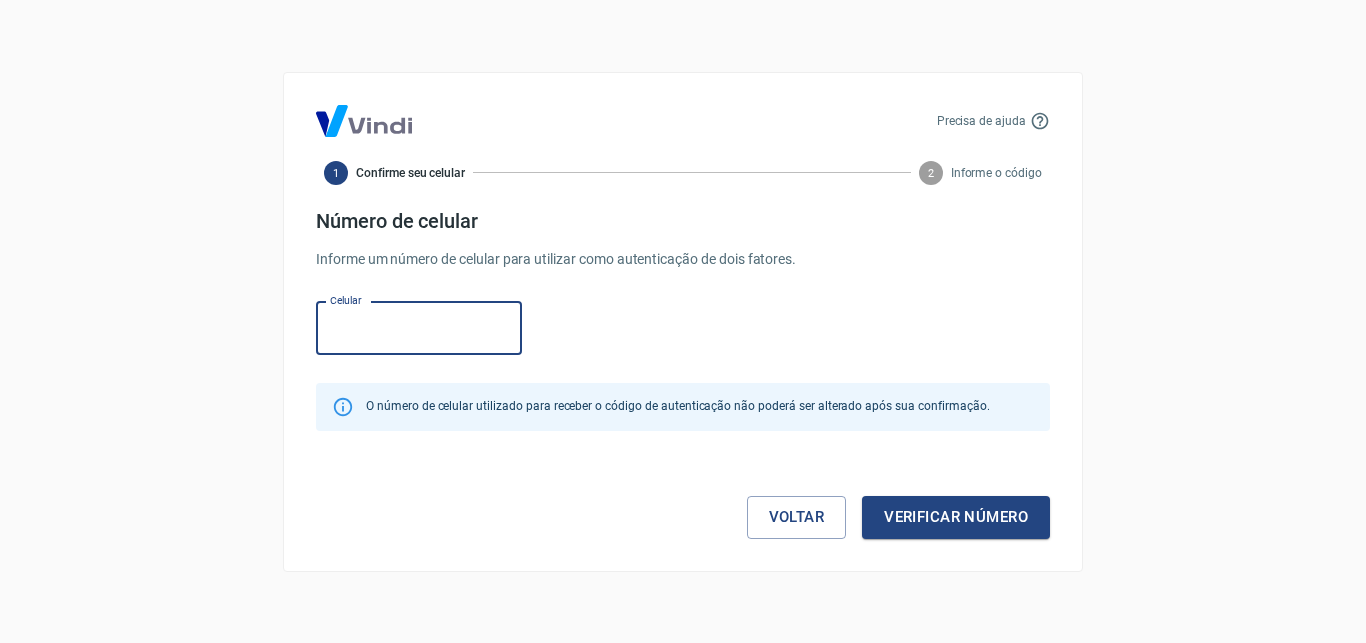 click on "Celular" at bounding box center [419, 328] 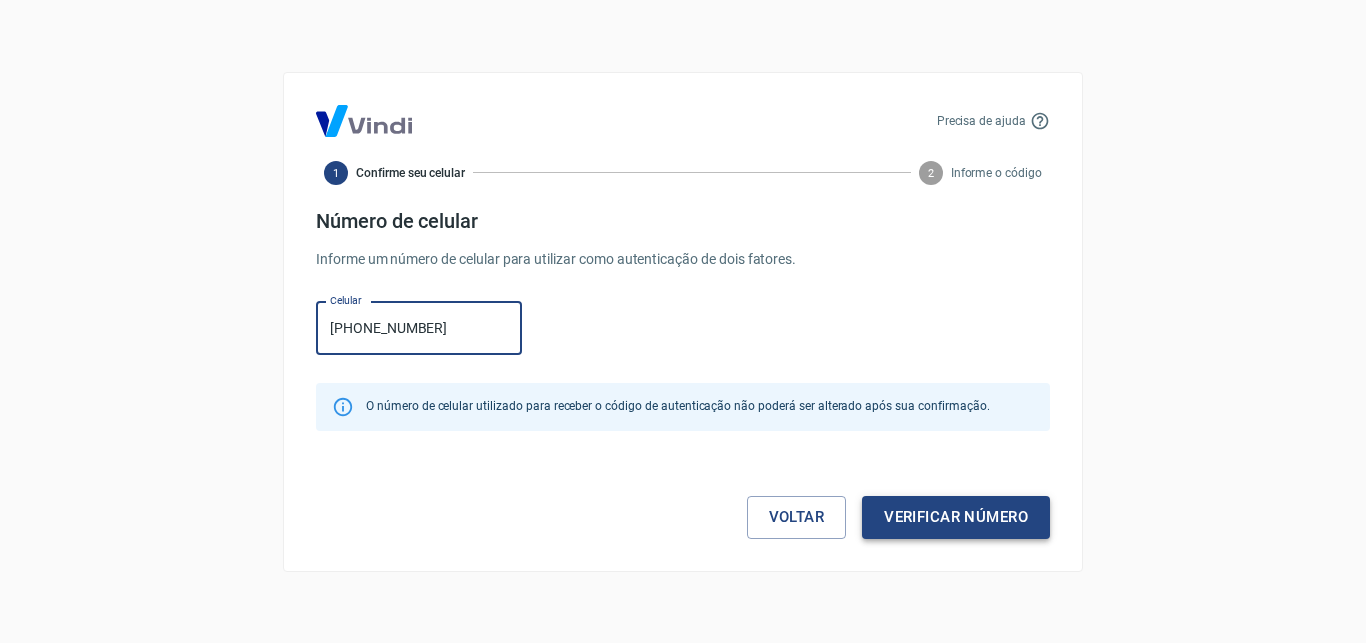 type on "(71) 98263-2275" 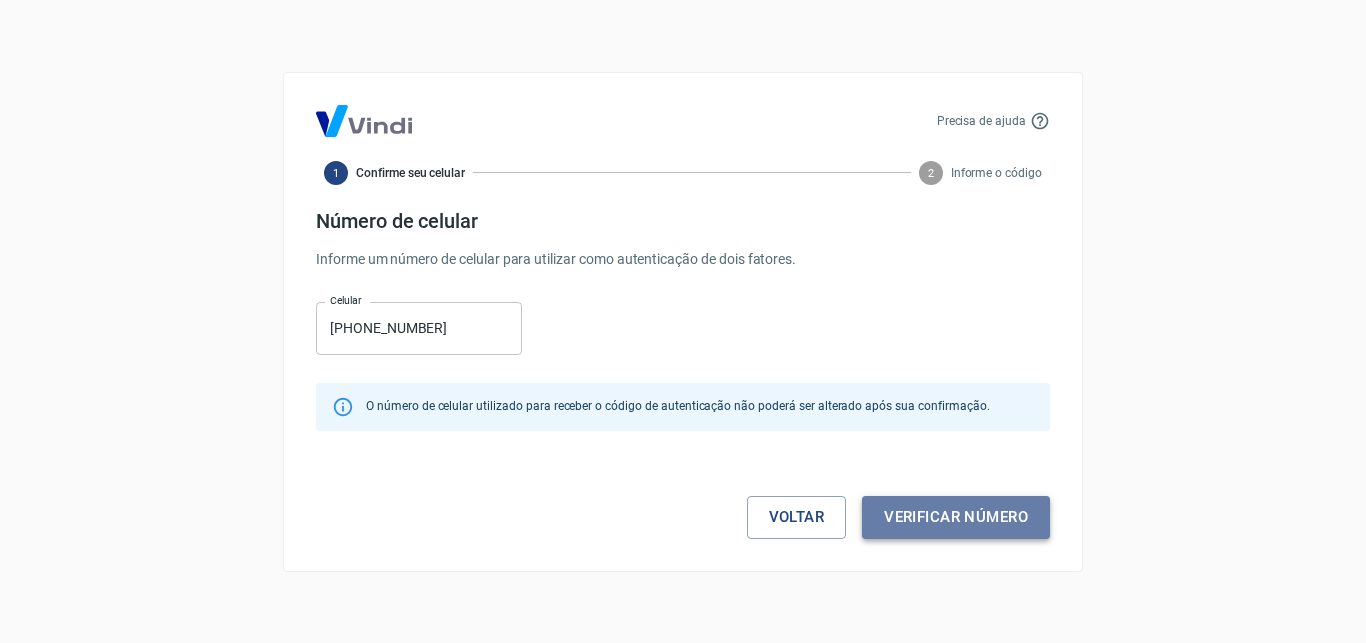 click on "Verificar número" at bounding box center [956, 517] 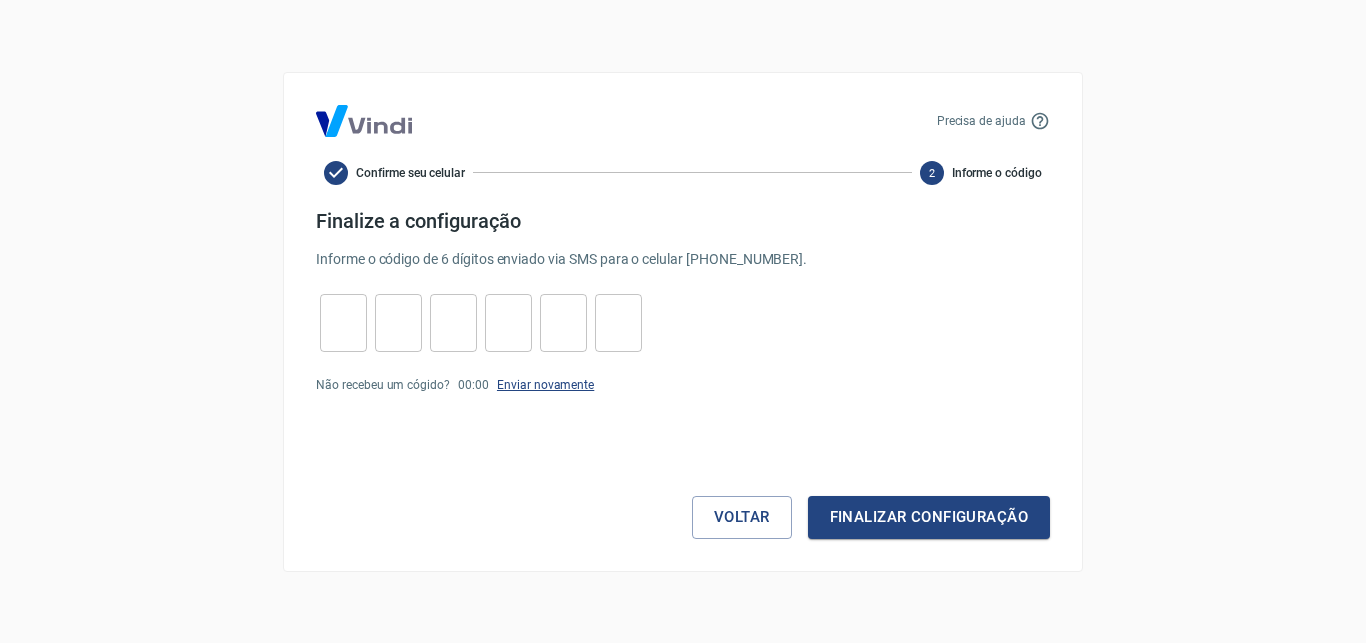 click on "Enviar novamente" at bounding box center (545, 385) 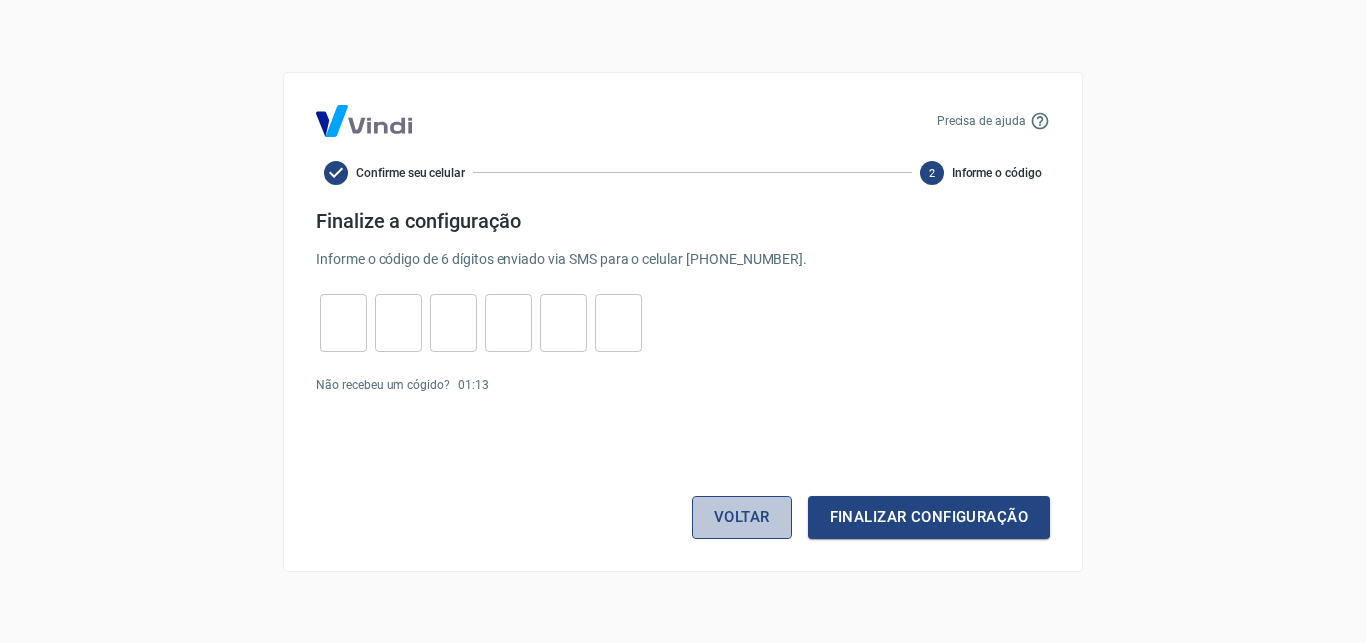 click on "Voltar" at bounding box center (742, 517) 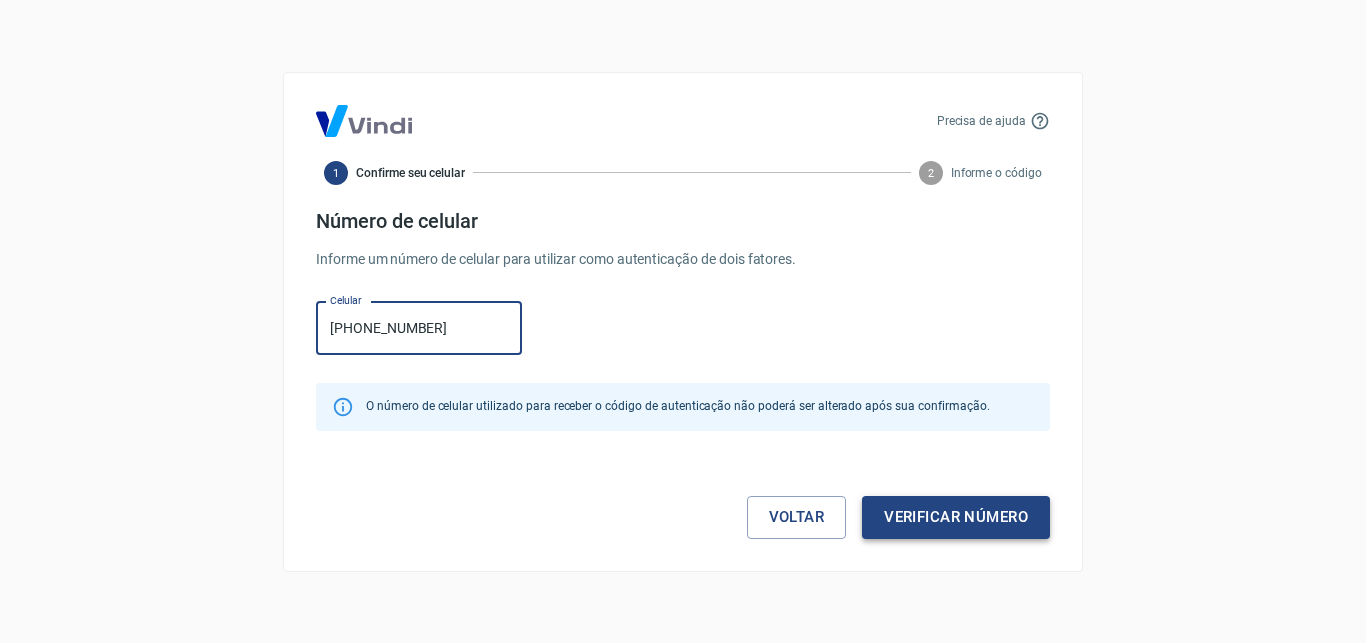type on "(71) 98124-6823" 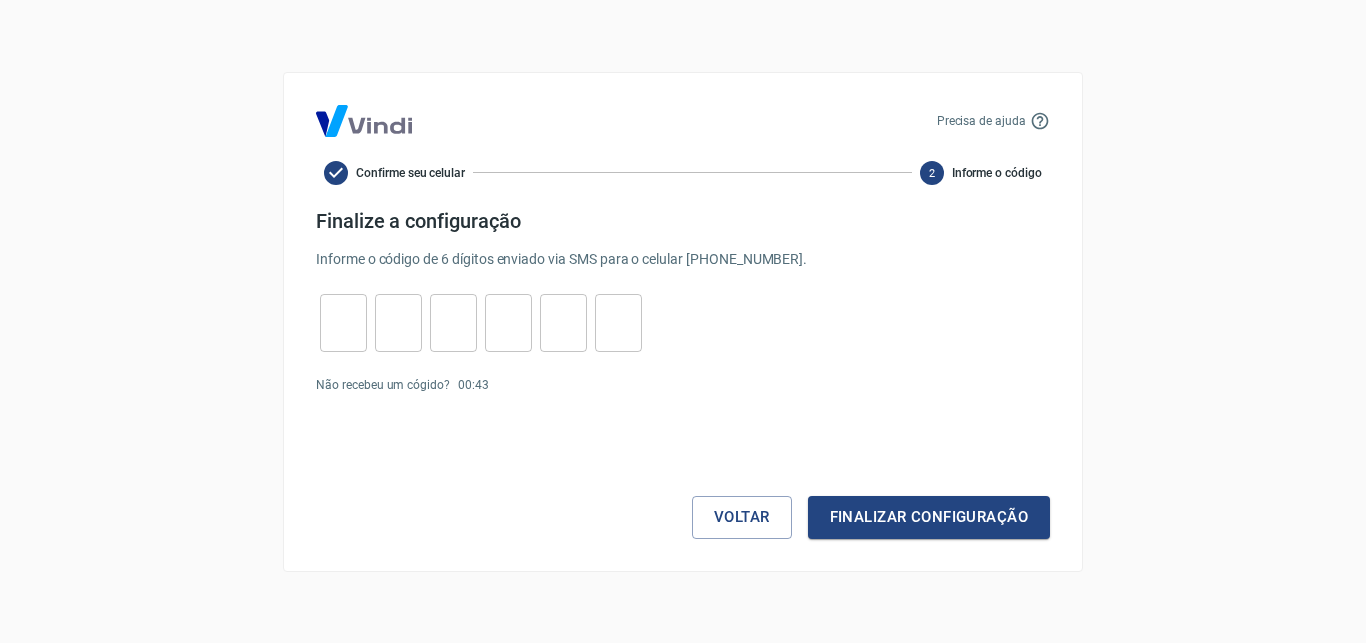 click at bounding box center (343, 322) 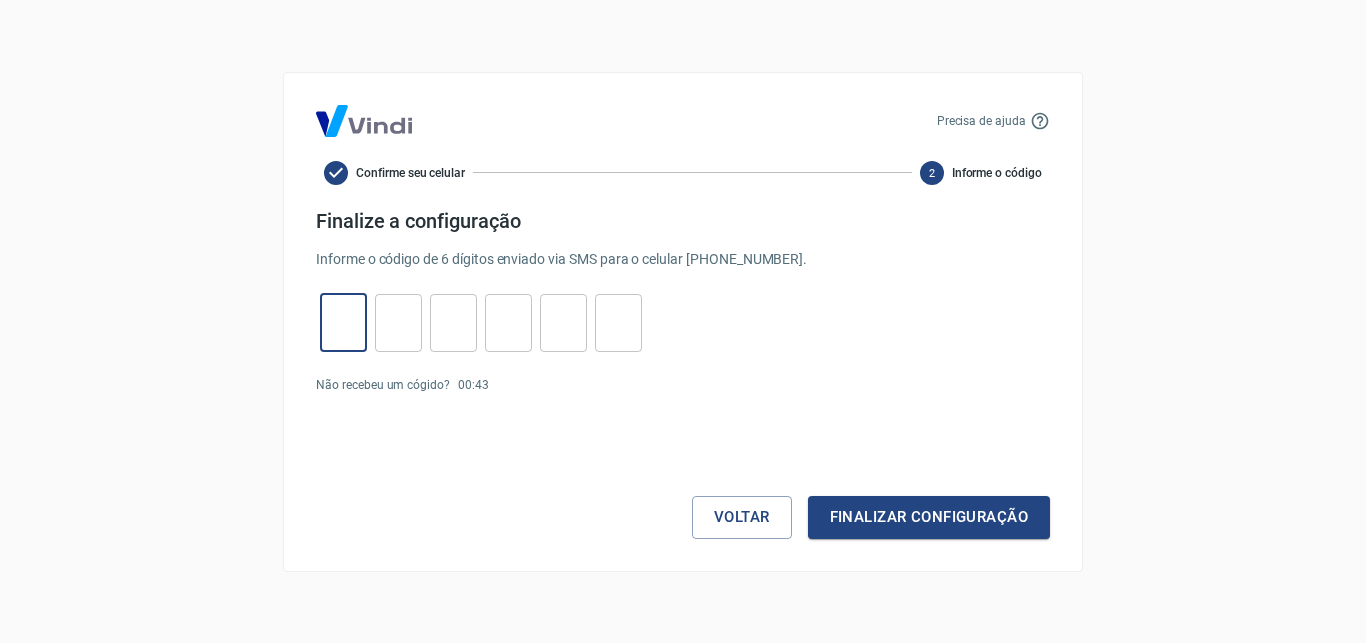 click at bounding box center [343, 322] 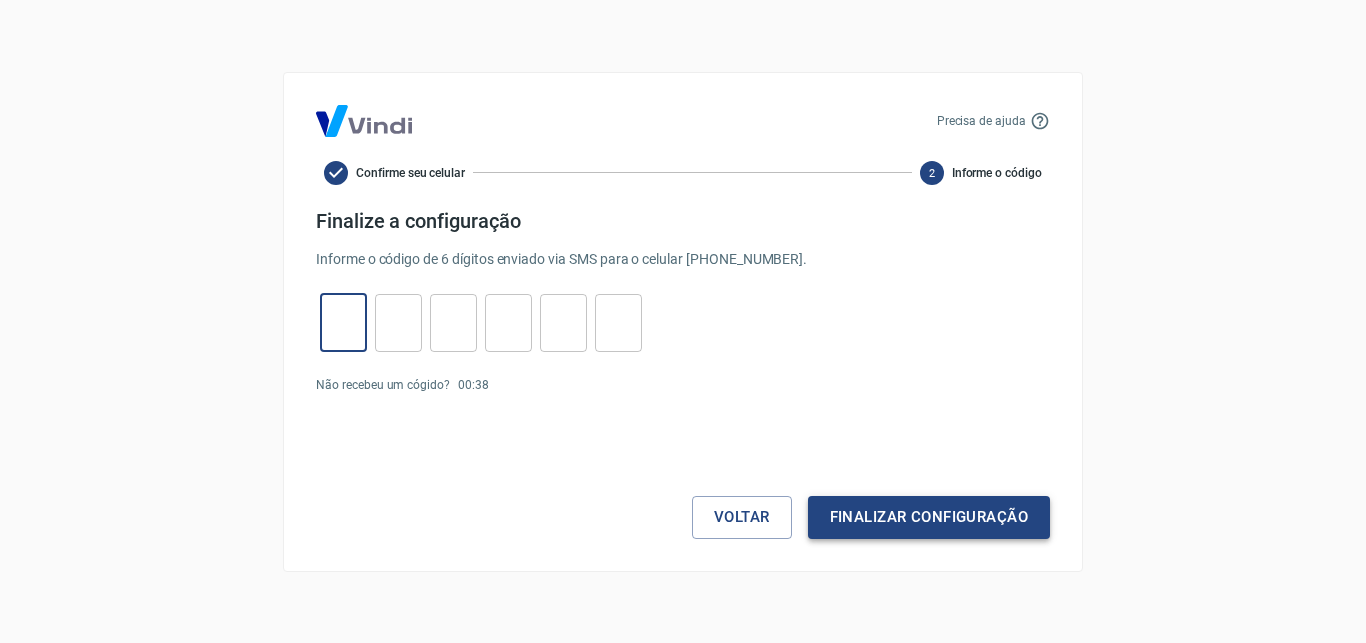 click on "Finalizar configuração" at bounding box center [929, 517] 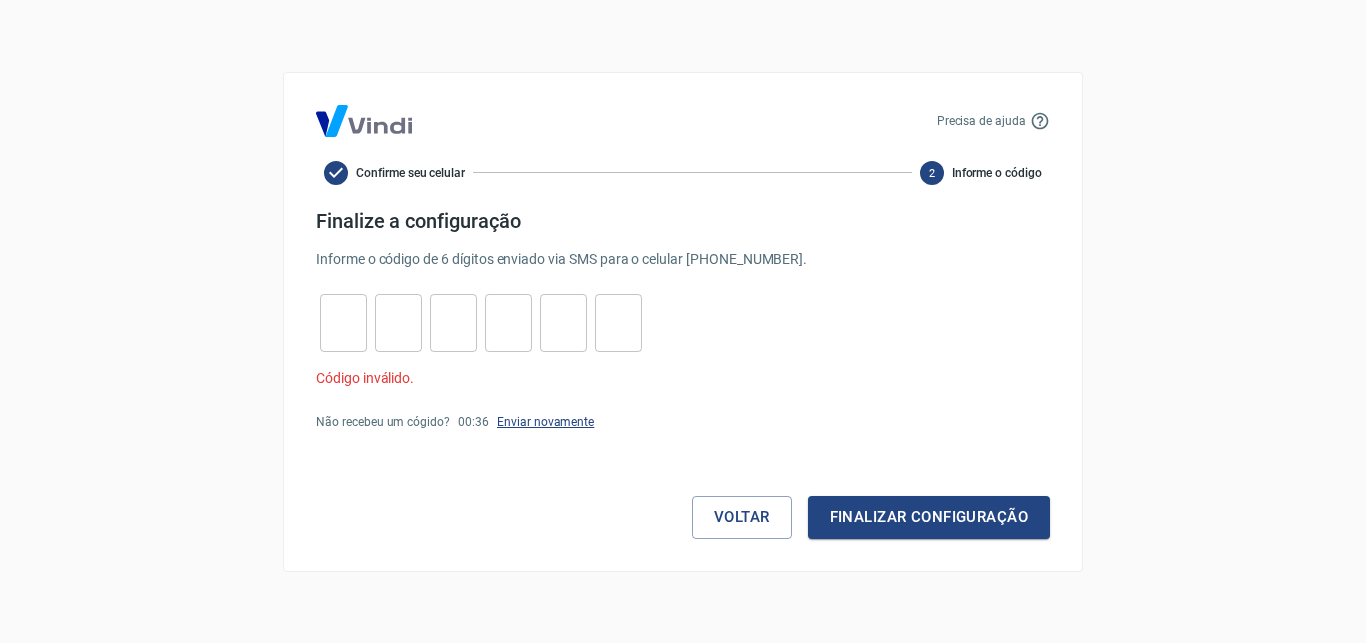 click on "Enviar novamente" at bounding box center [545, 422] 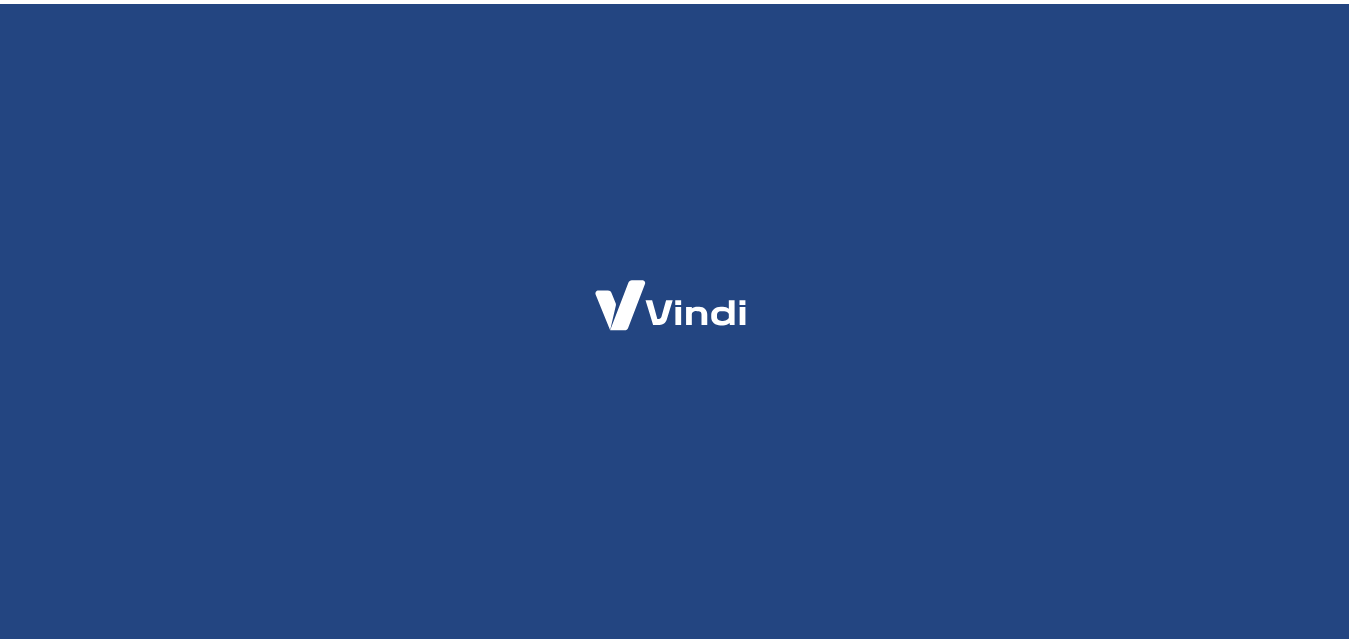scroll, scrollTop: 0, scrollLeft: 0, axis: both 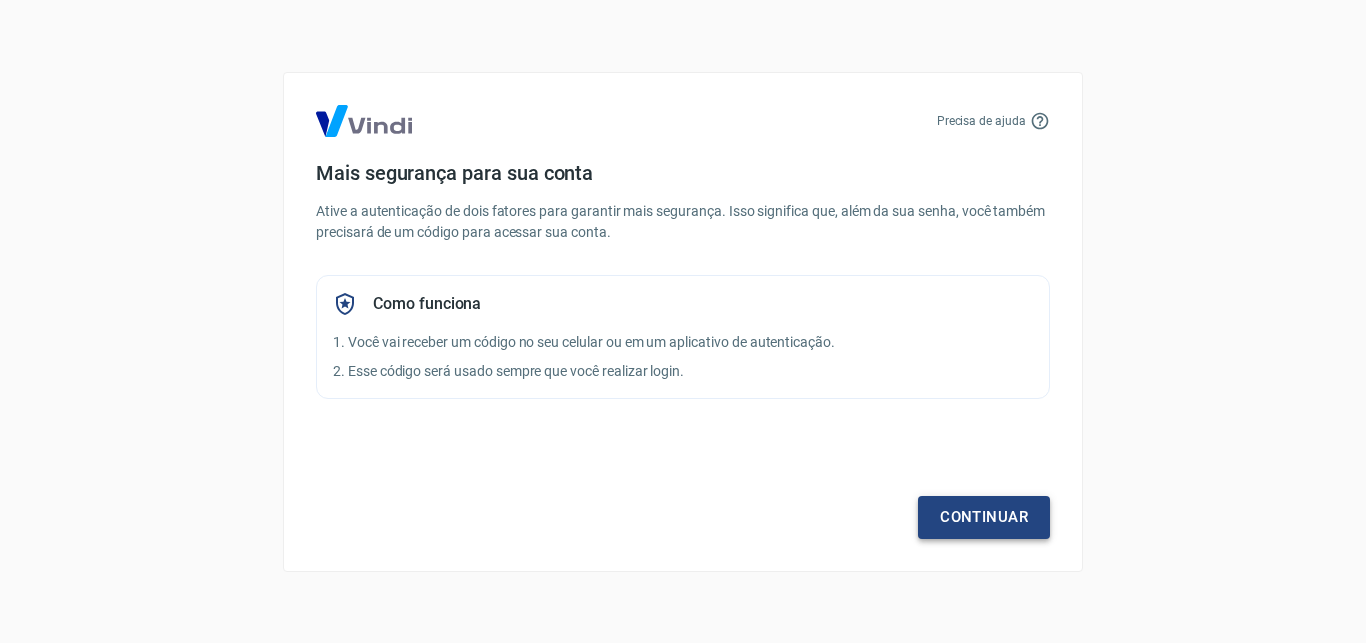 click on "Continuar" at bounding box center (984, 517) 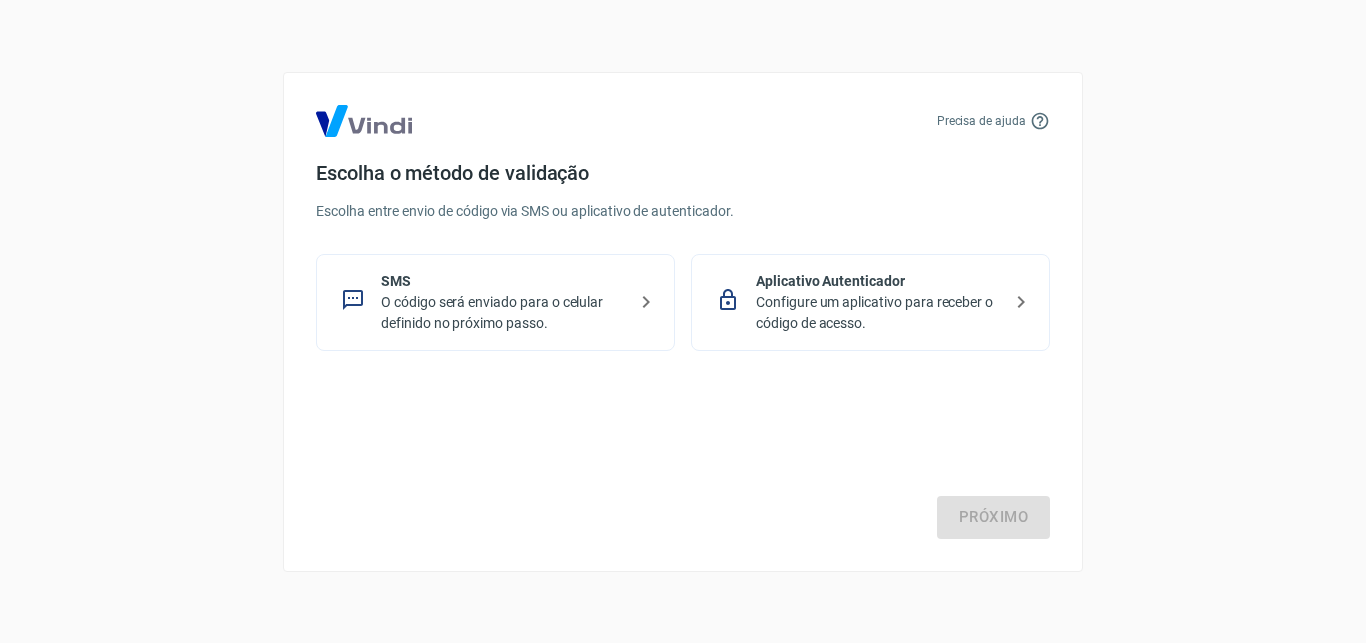 click on "Configure um aplicativo para receber o código de acesso." at bounding box center (878, 313) 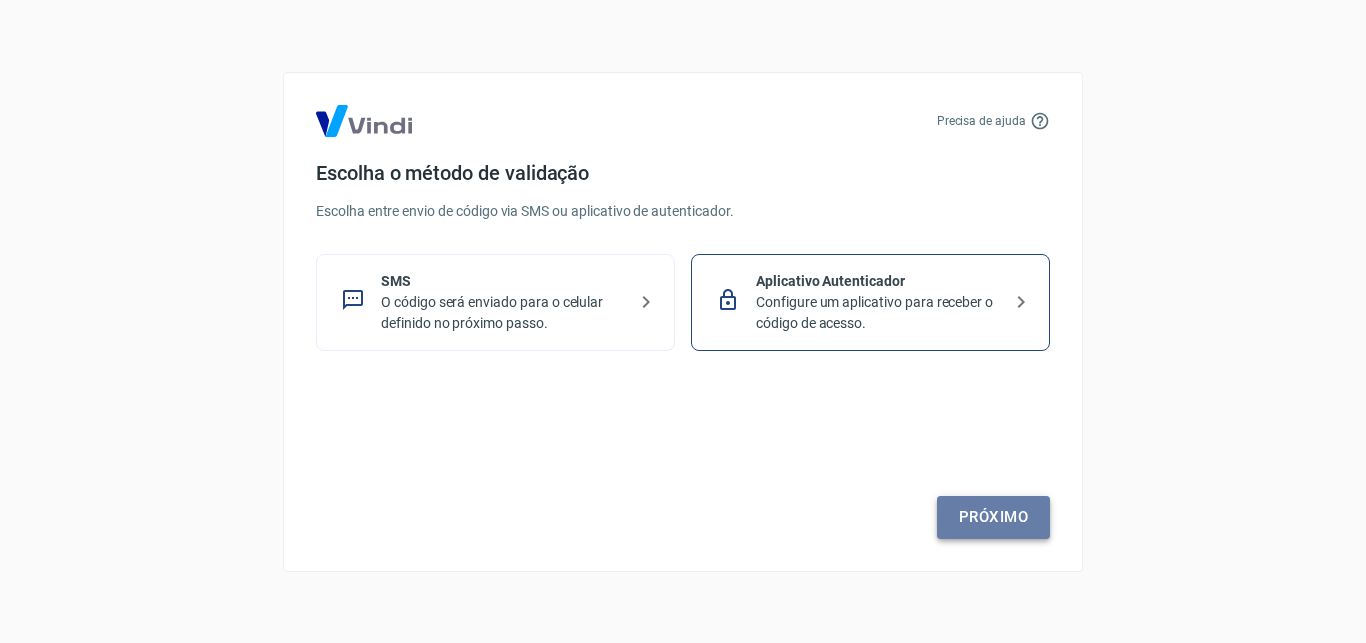 click on "Próximo" at bounding box center [993, 517] 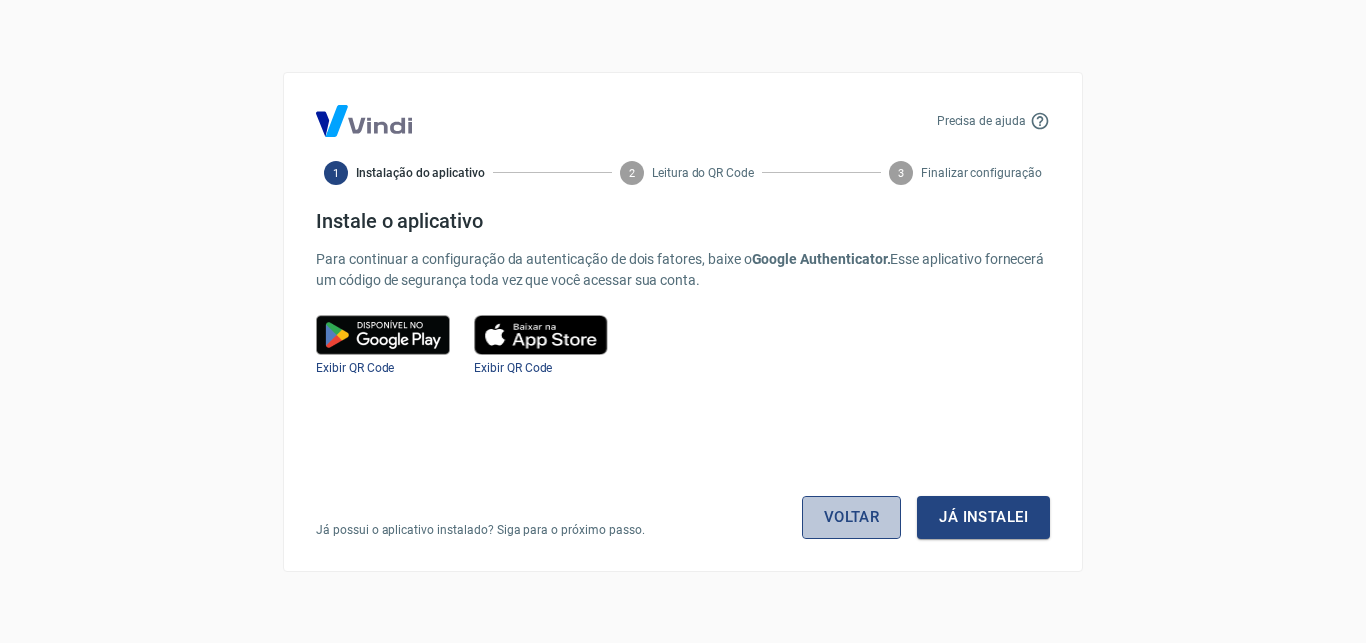 click on "Voltar" at bounding box center (852, 517) 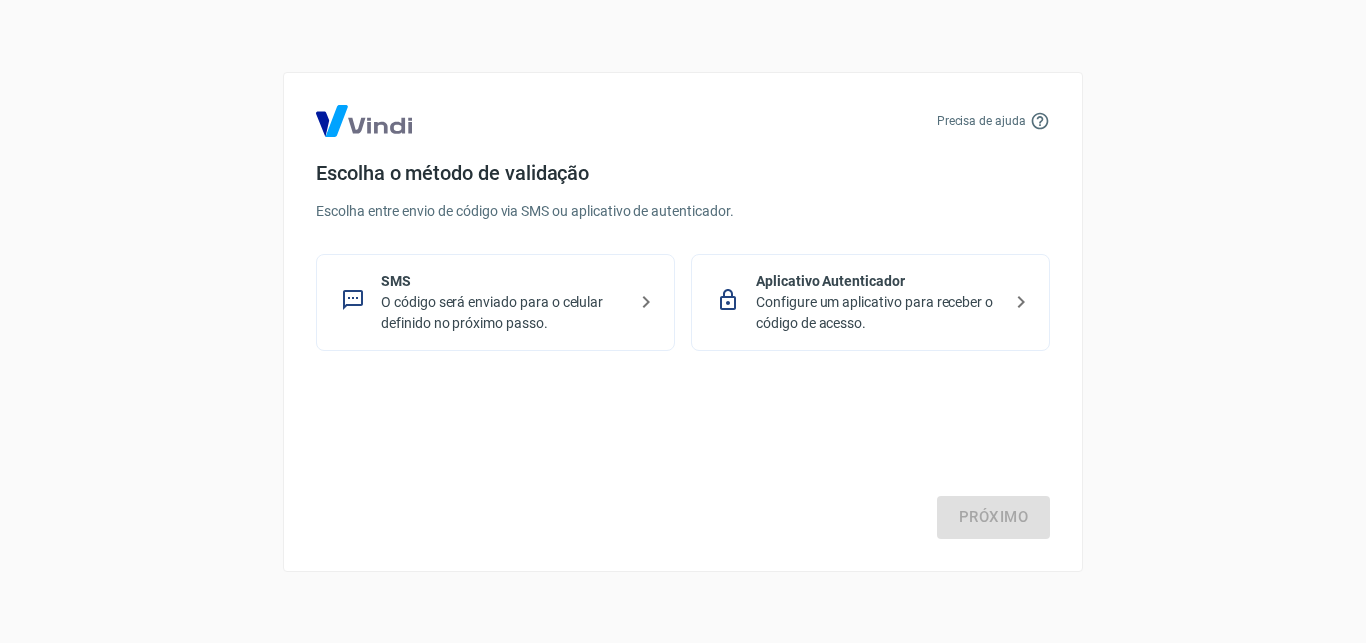 click on "O código será enviado para o celular definido no próximo passo." at bounding box center [503, 313] 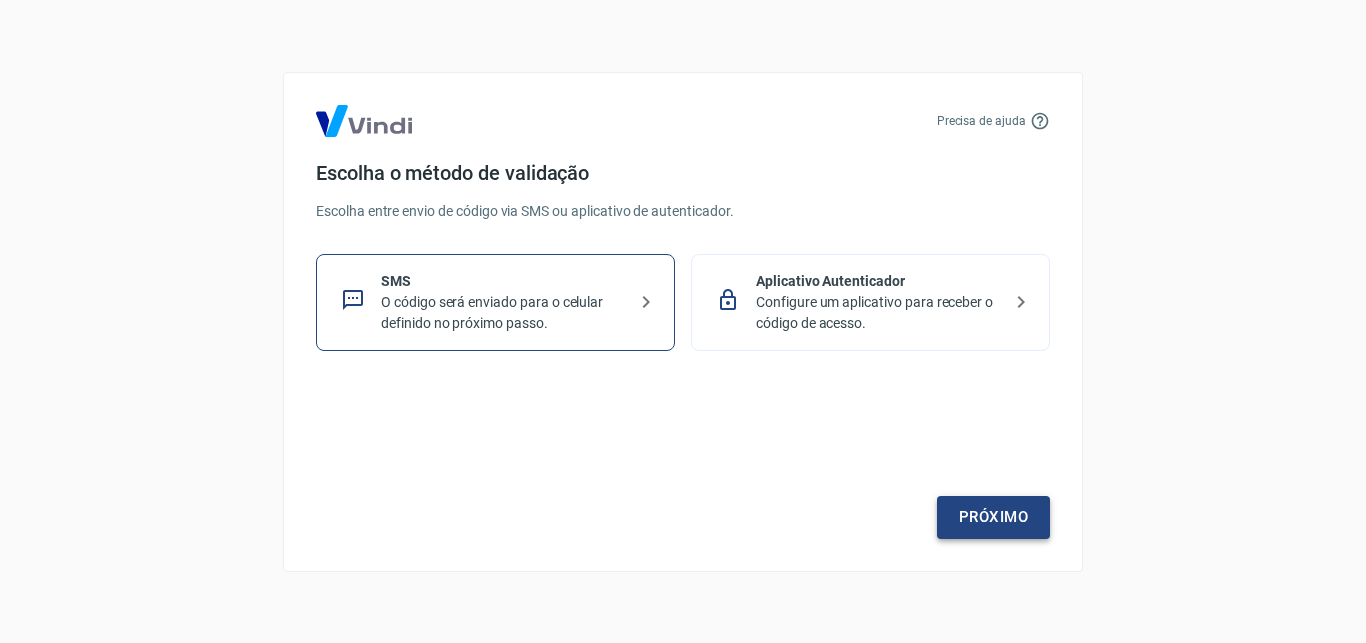 click on "Próximo" at bounding box center (993, 517) 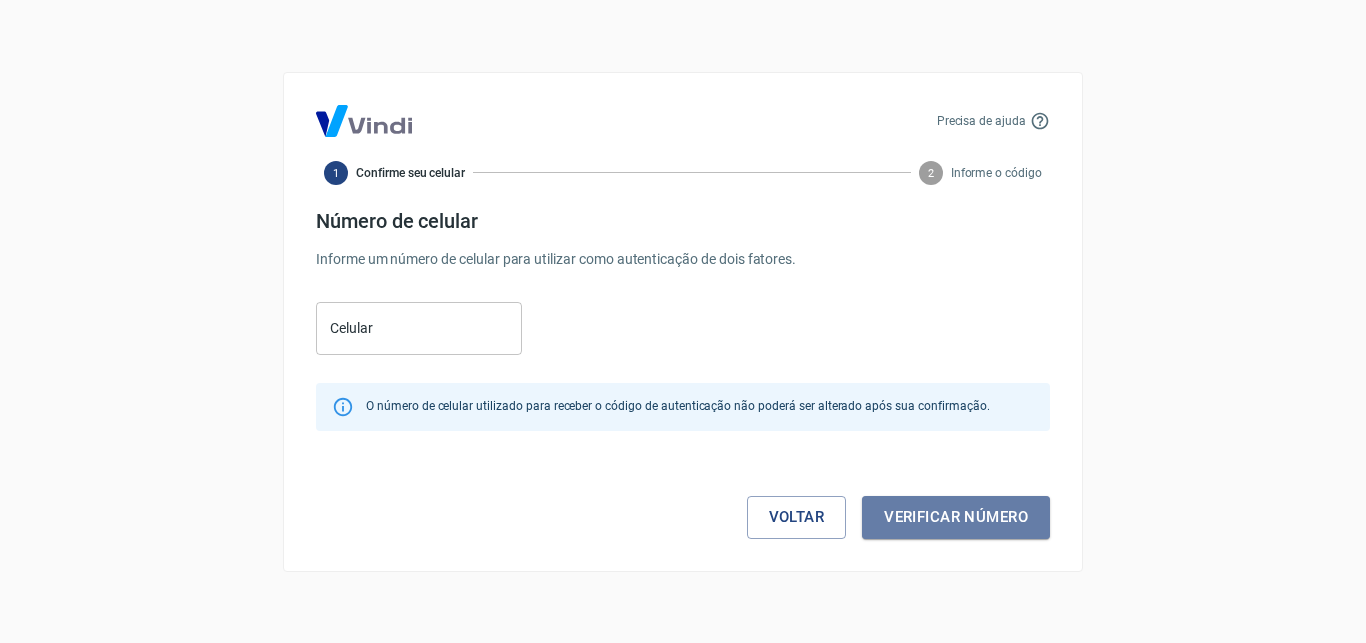 click on "Verificar número" at bounding box center (956, 517) 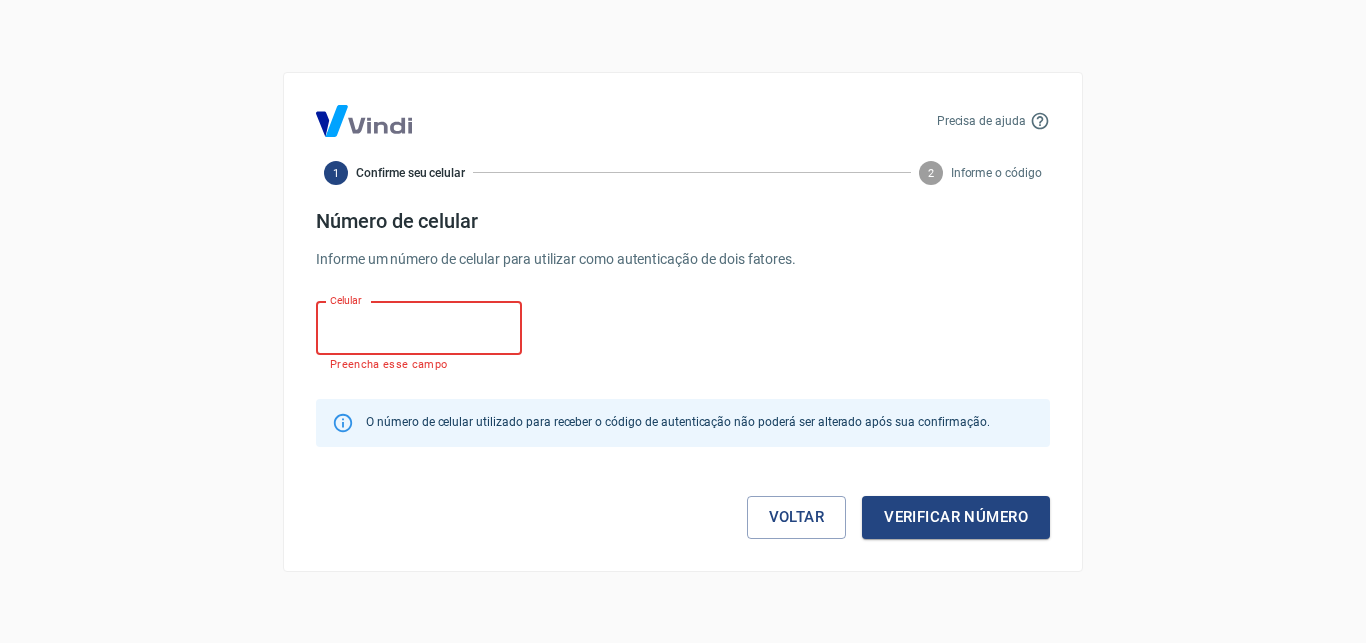 click on "Celular" at bounding box center (419, 328) 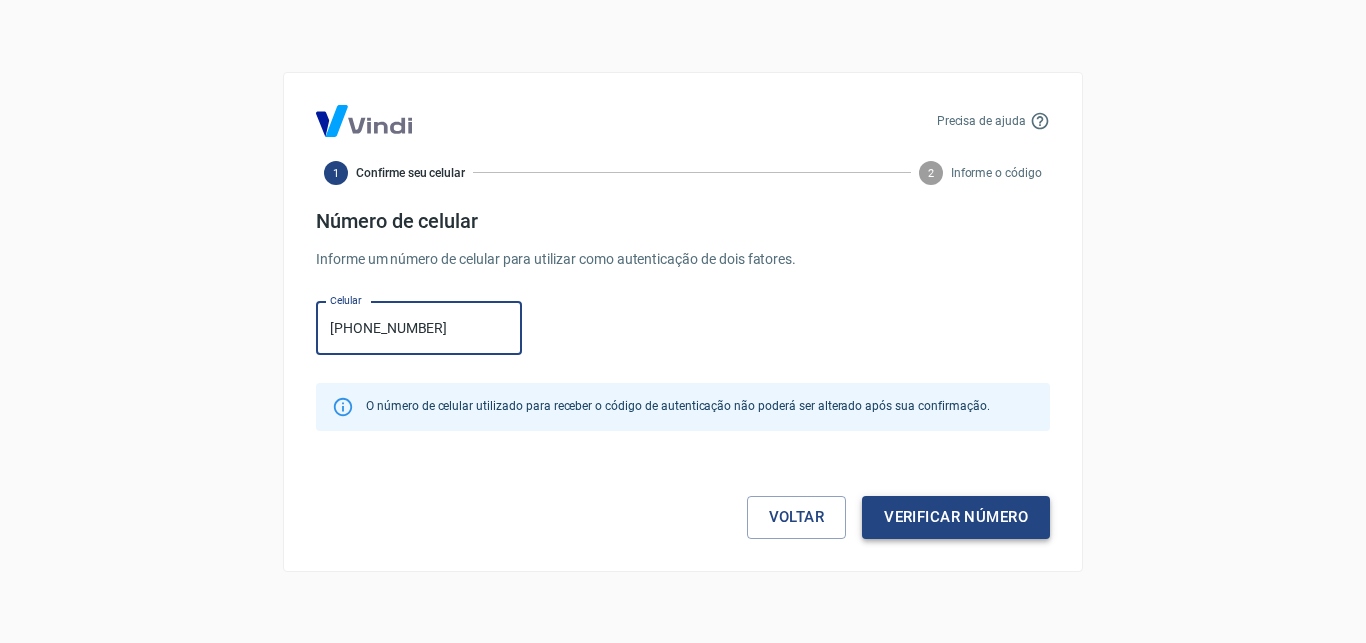 type on "(71) 98124-6823" 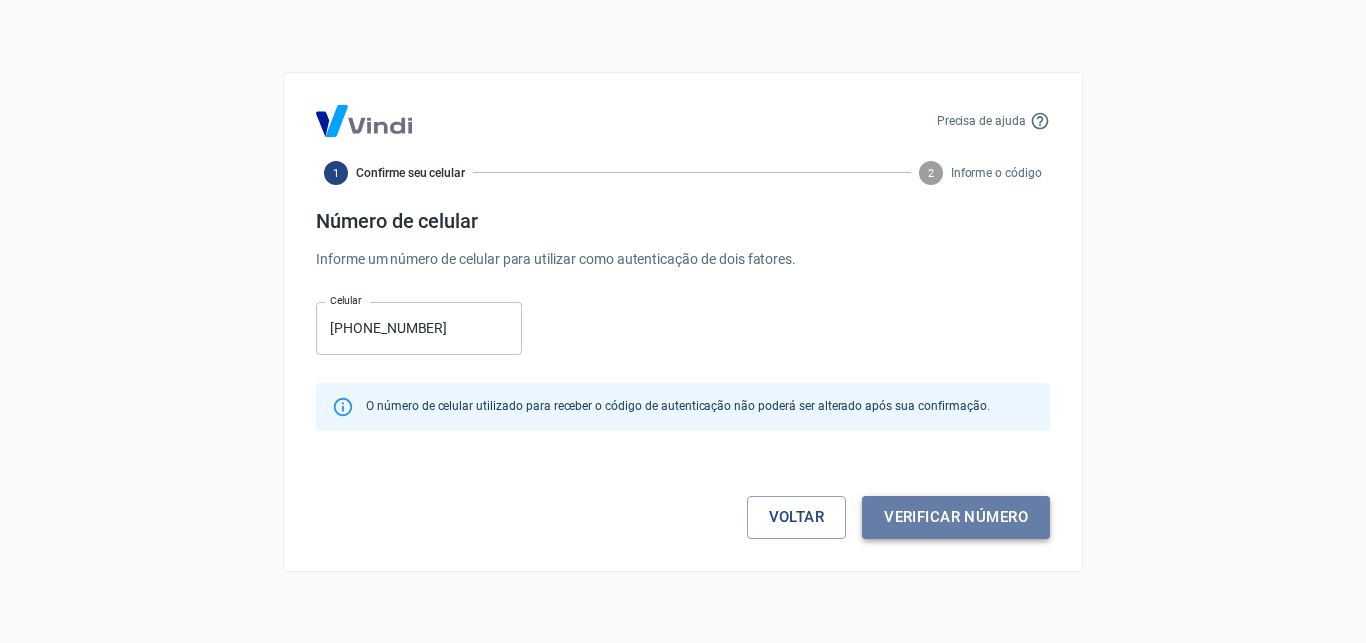 click on "Verificar número" at bounding box center (956, 517) 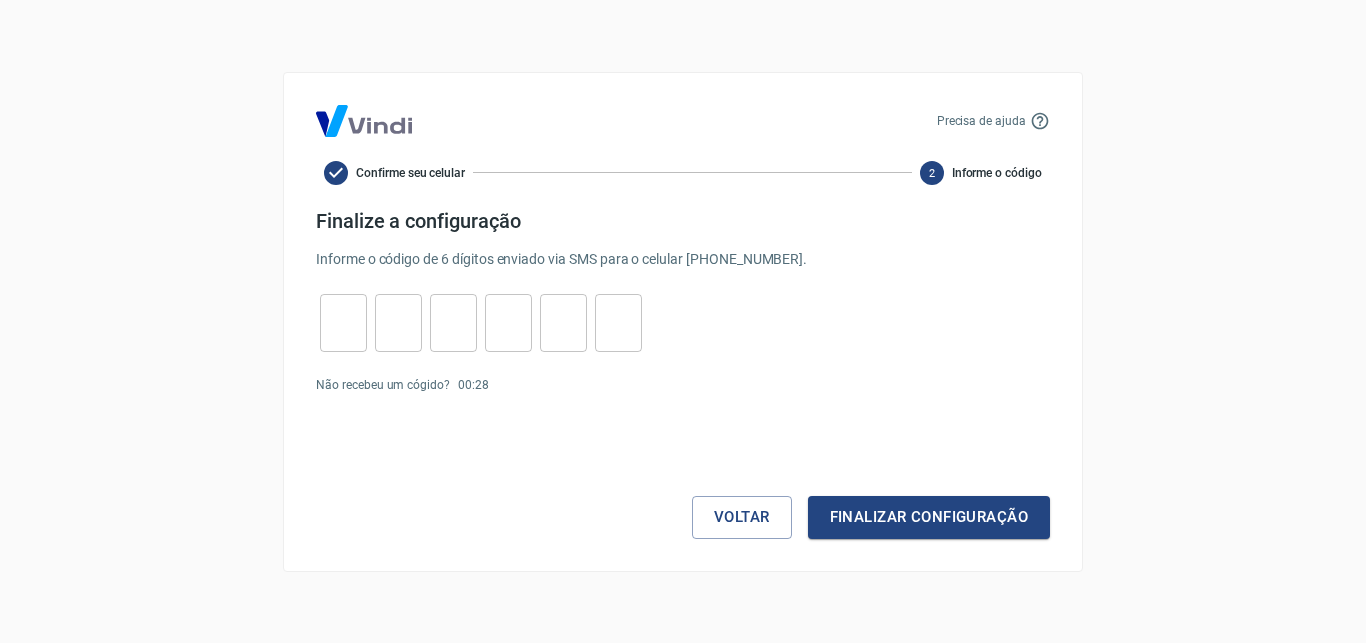 click on "2 Informe o código" at bounding box center (981, 173) 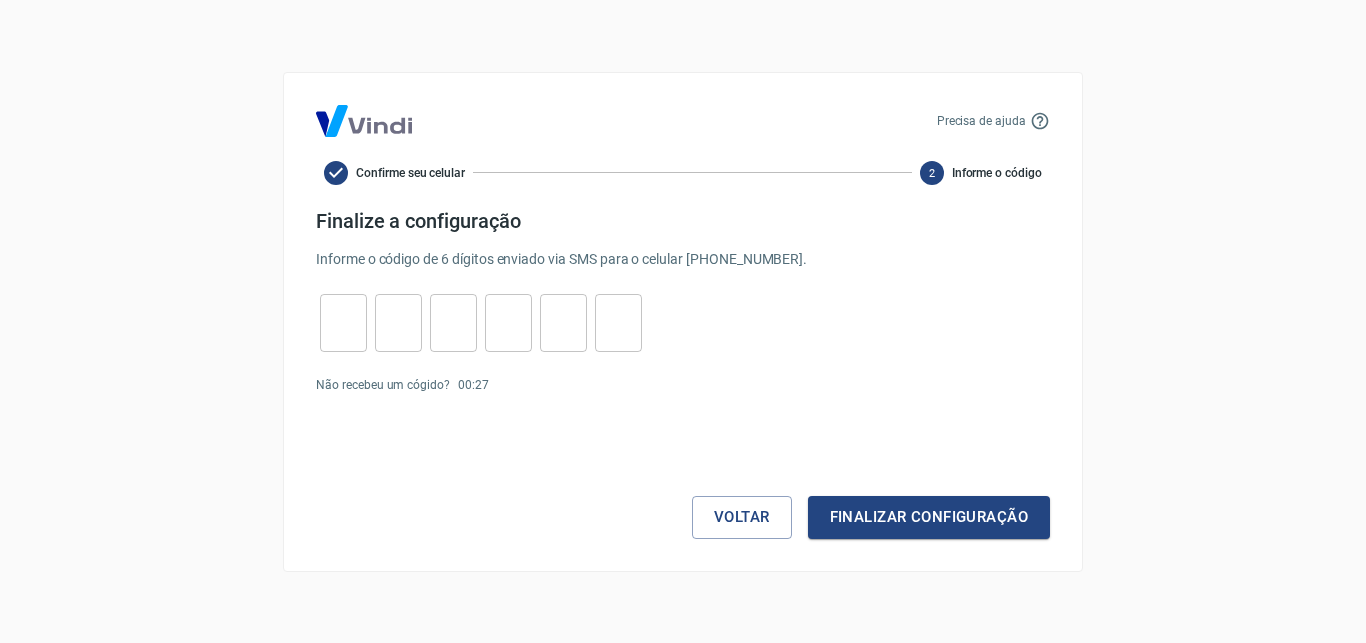 click on "Informe o código" at bounding box center [997, 173] 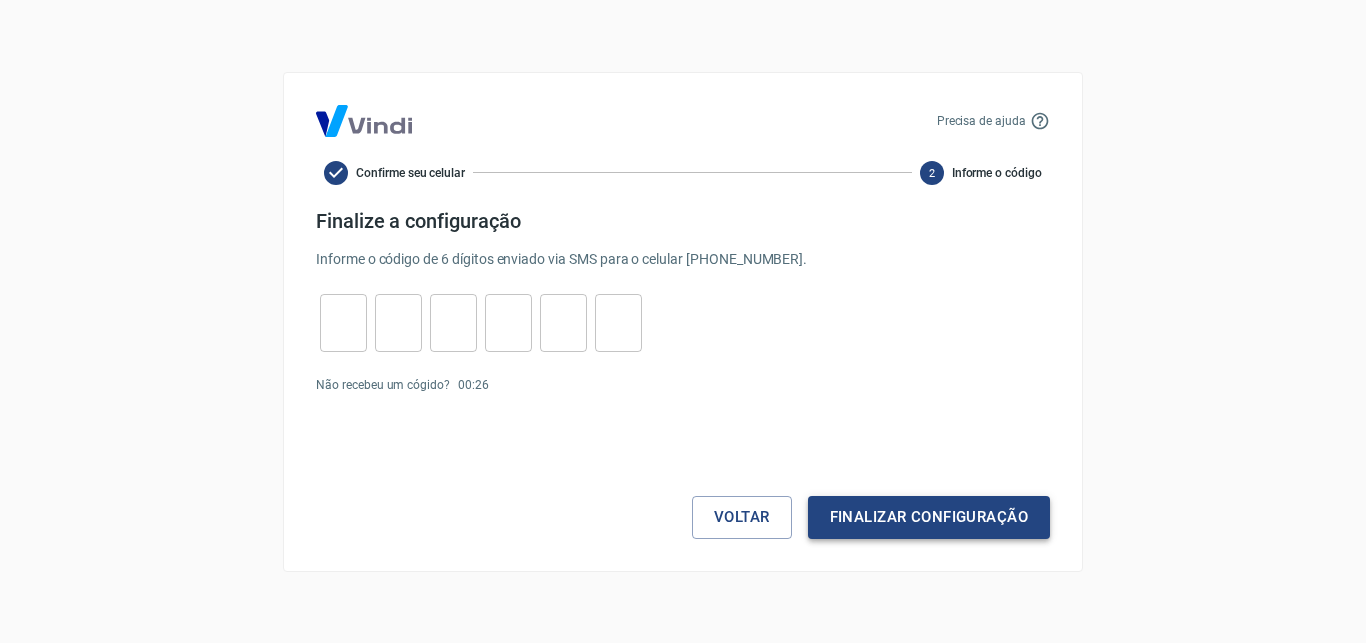 click on "Finalizar configuração" at bounding box center (929, 517) 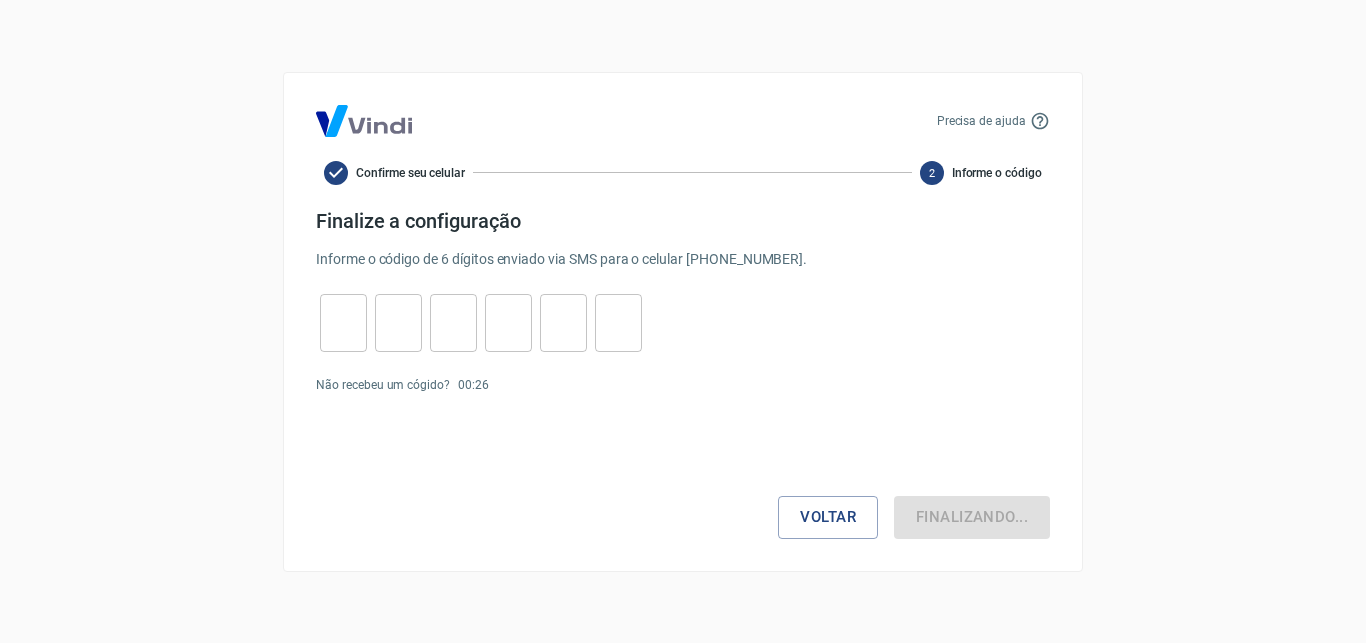click on "Finalizando..." at bounding box center (972, 517) 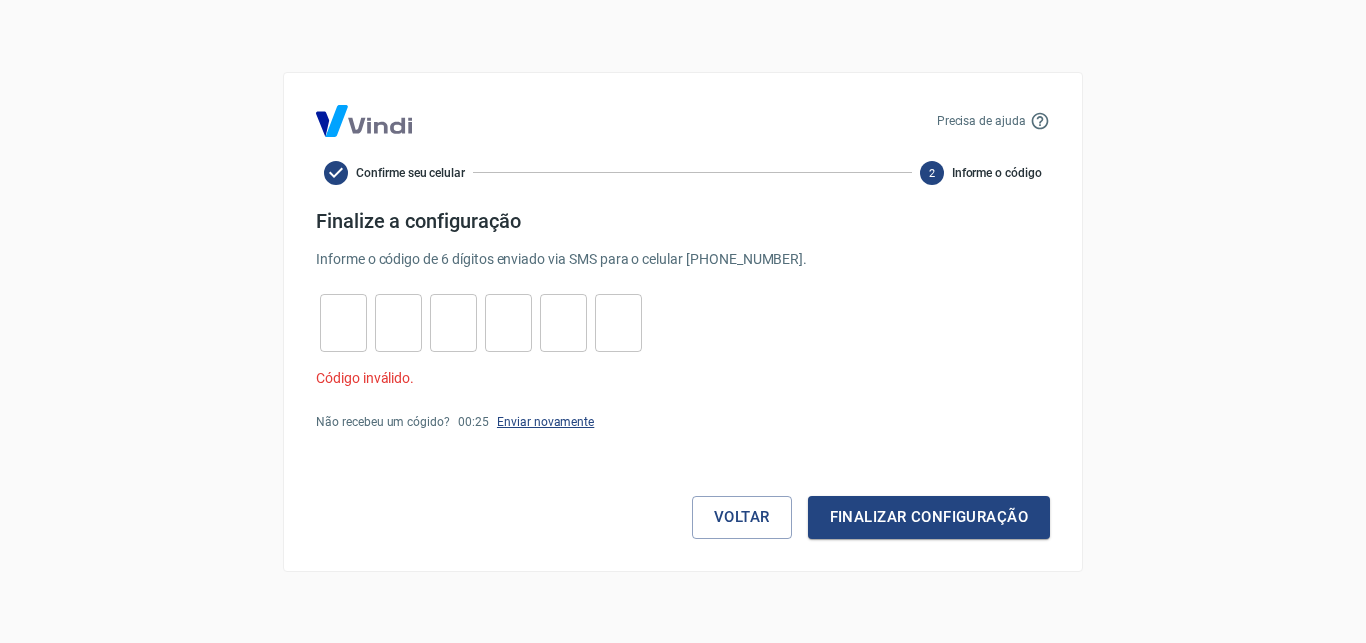 click on "Enviar novamente" at bounding box center (545, 422) 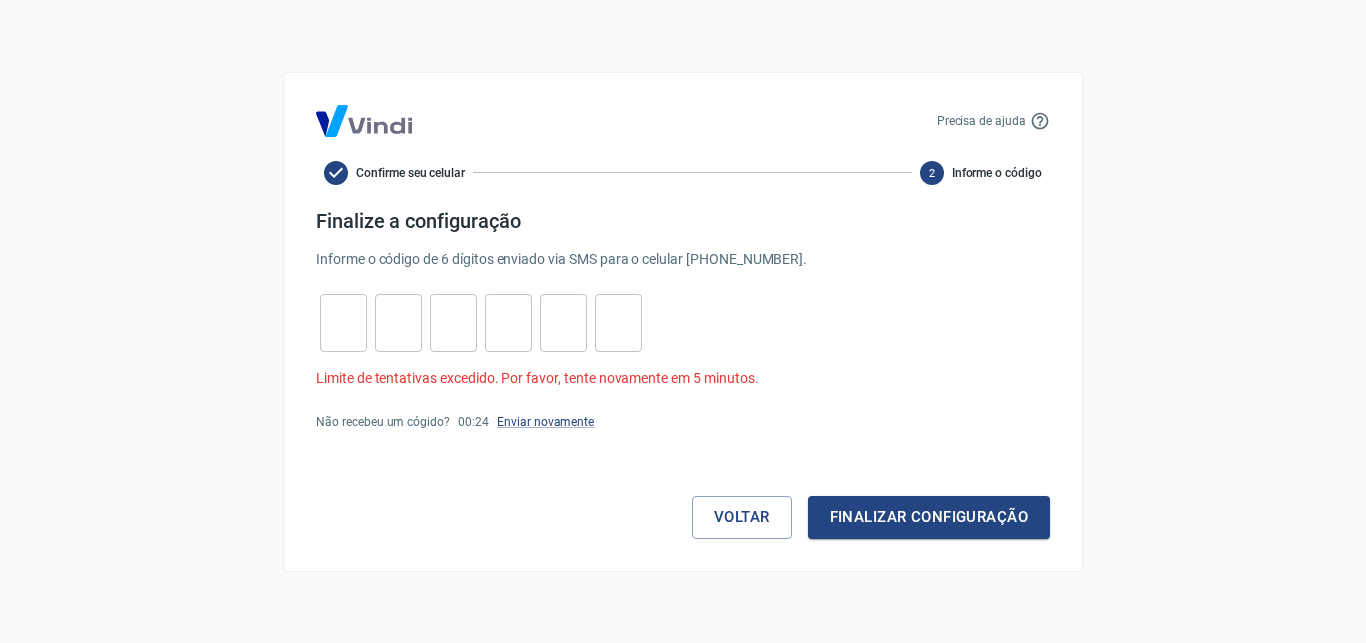 click on "Enviar novamente" at bounding box center [545, 422] 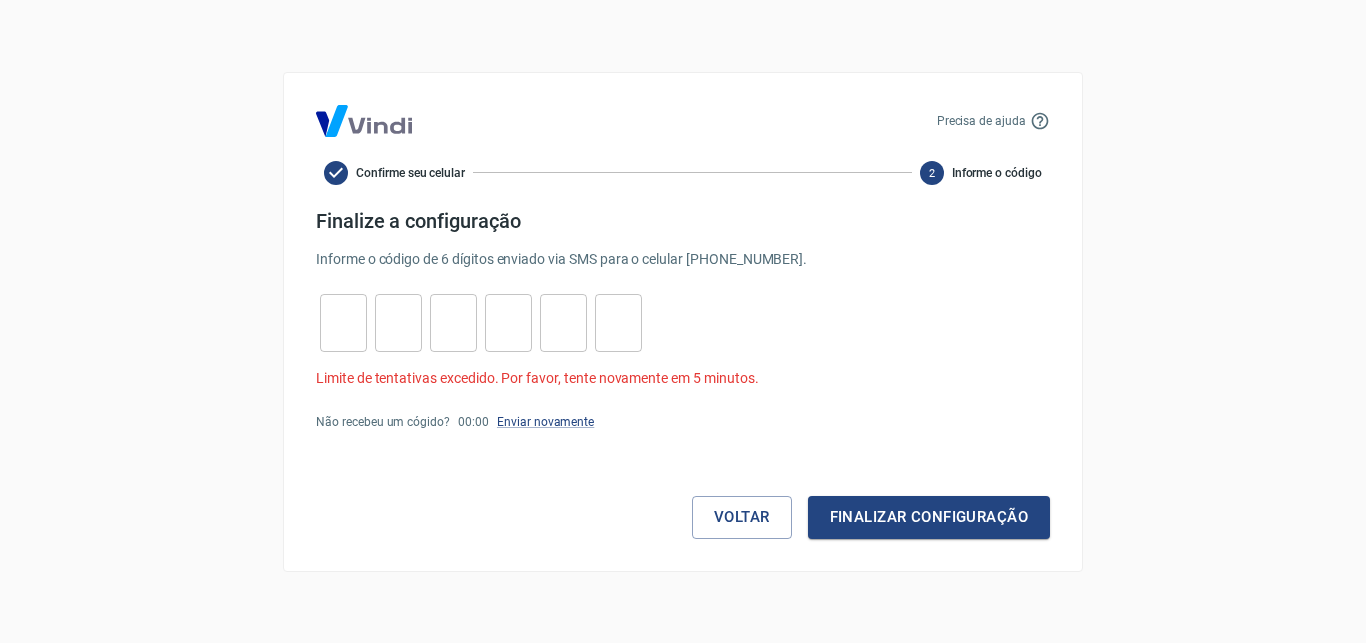 click on "Enviar novamente" at bounding box center (545, 422) 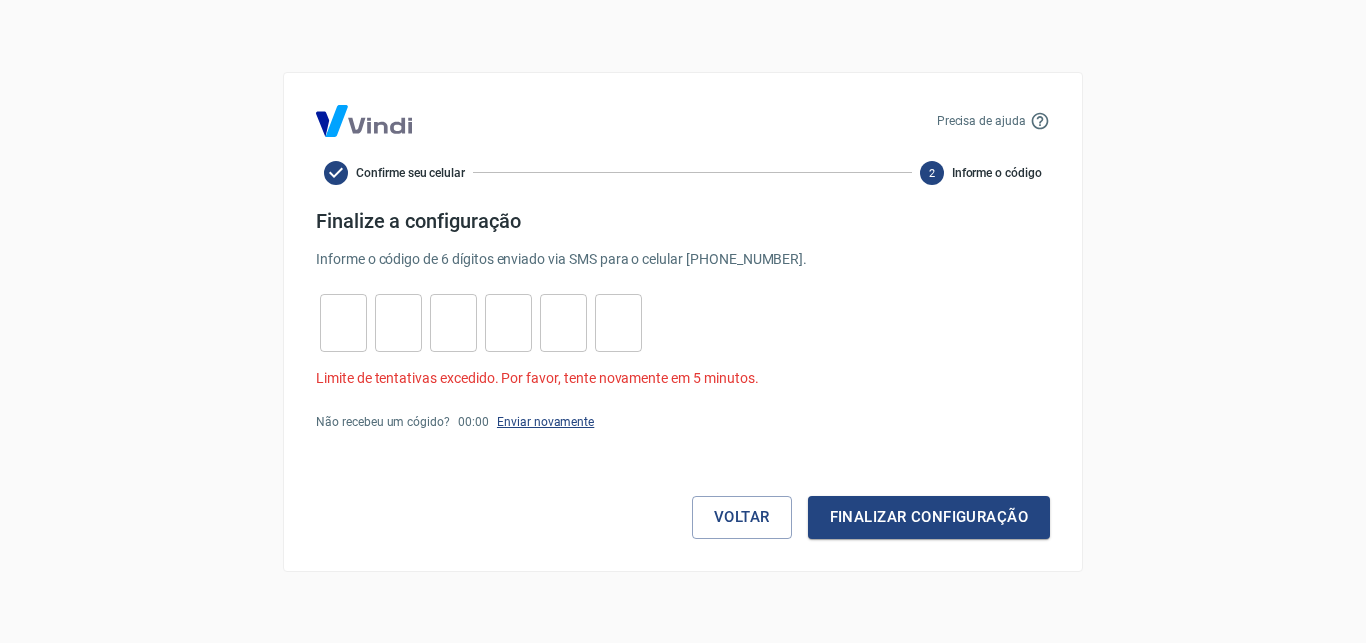 click on "Enviar novamente" at bounding box center (545, 422) 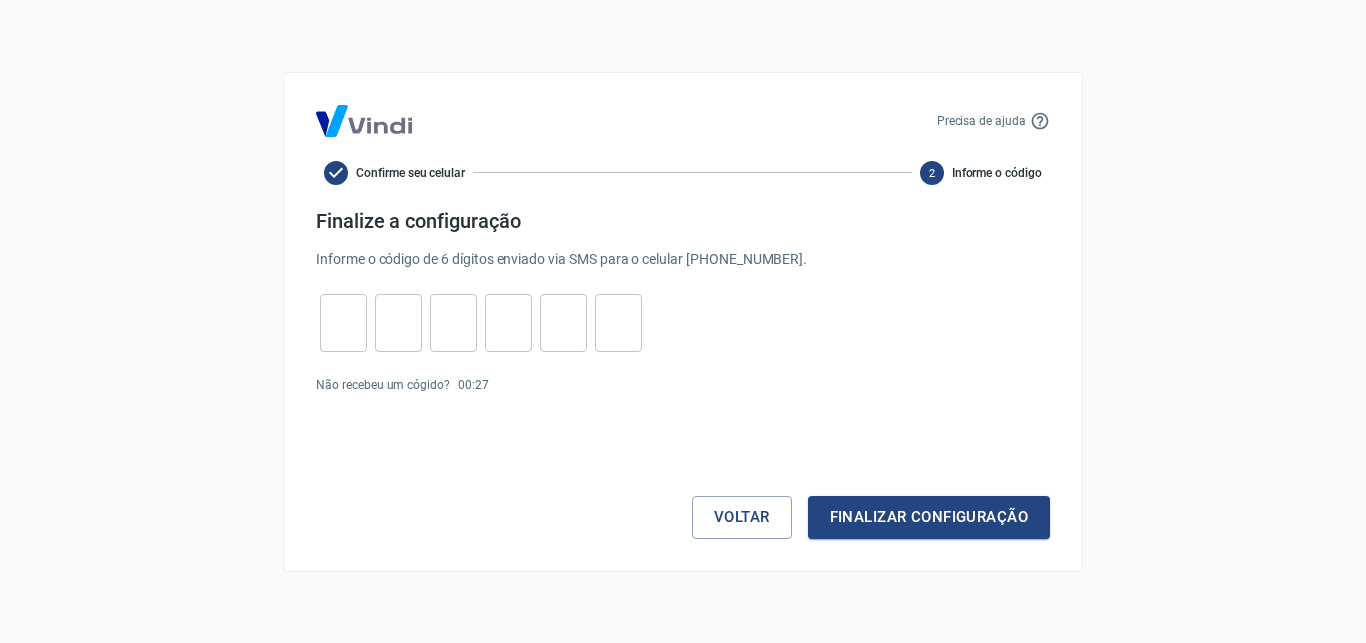 click at bounding box center [343, 322] 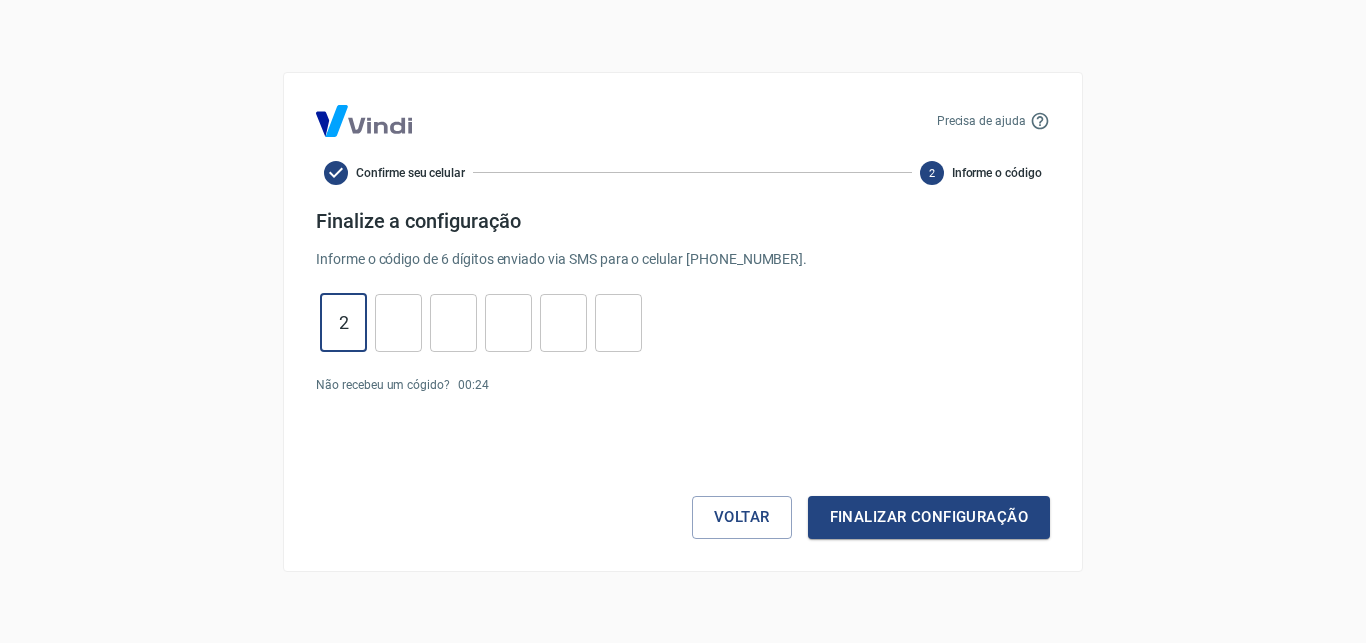 type on "2" 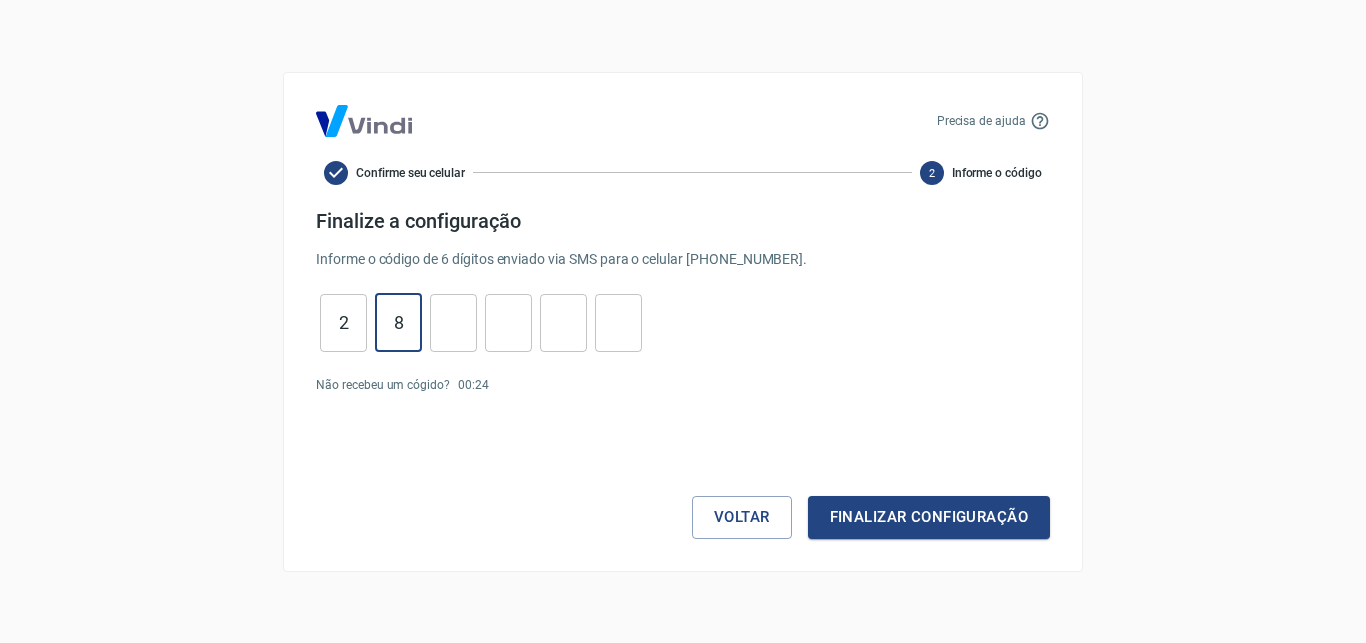 type on "8" 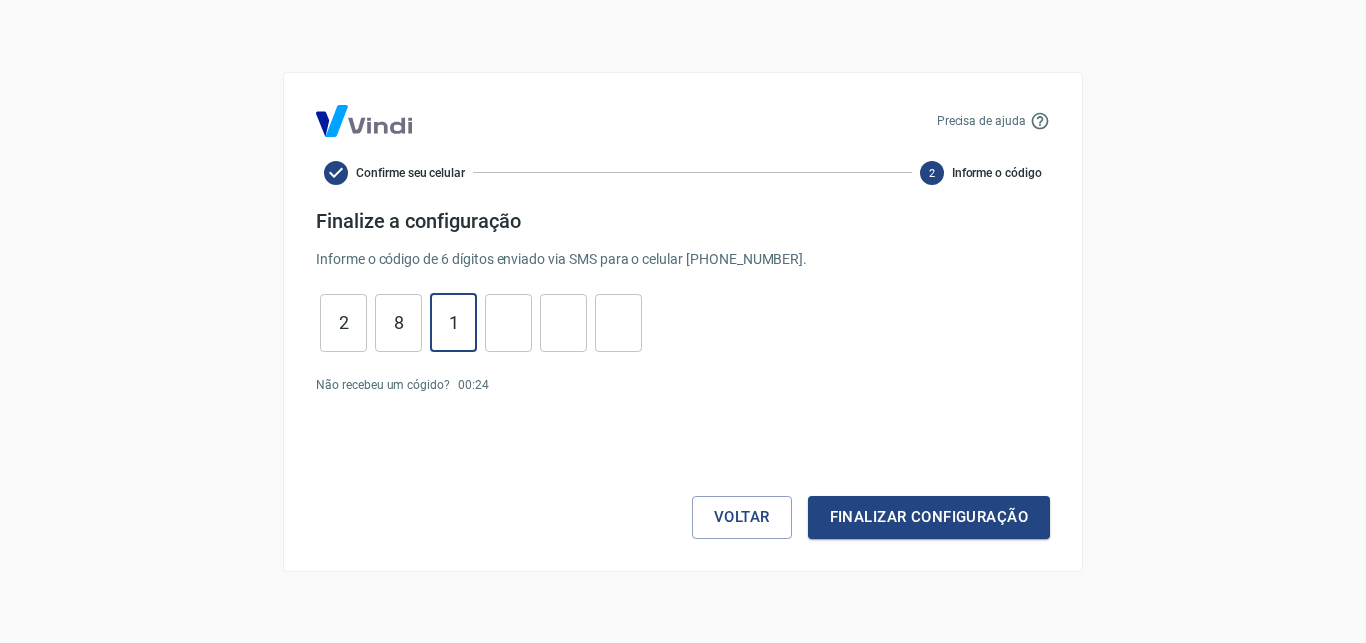 type on "1" 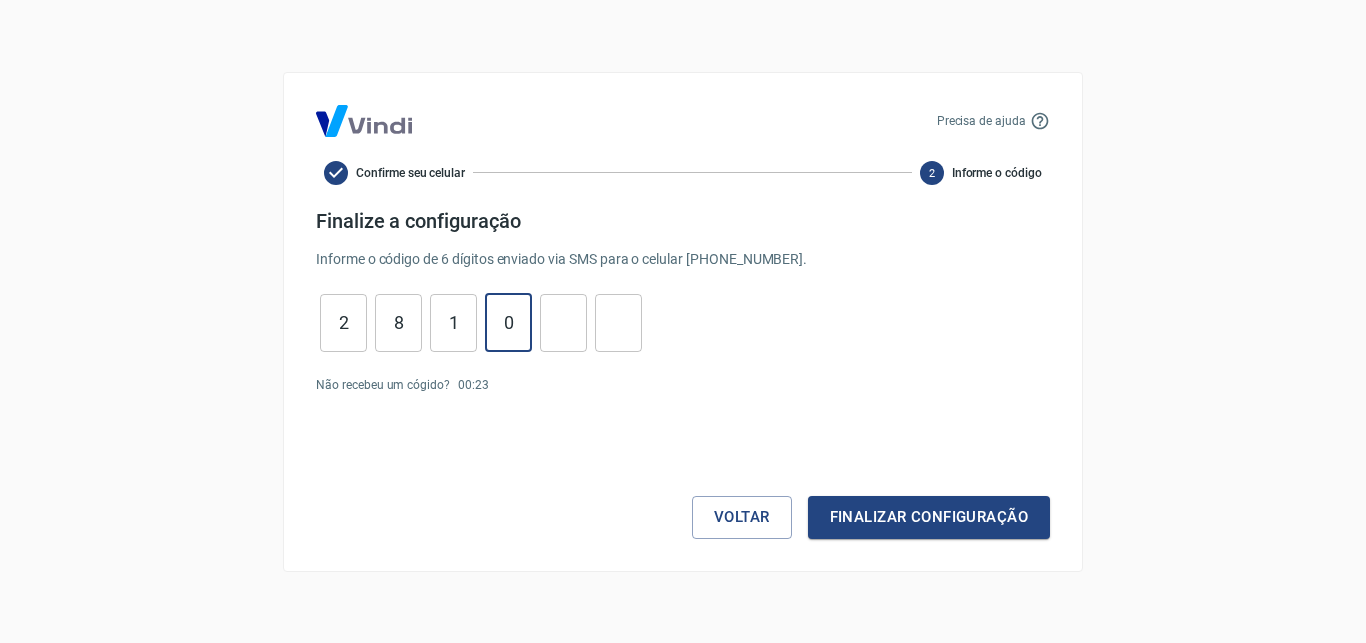 type on "0" 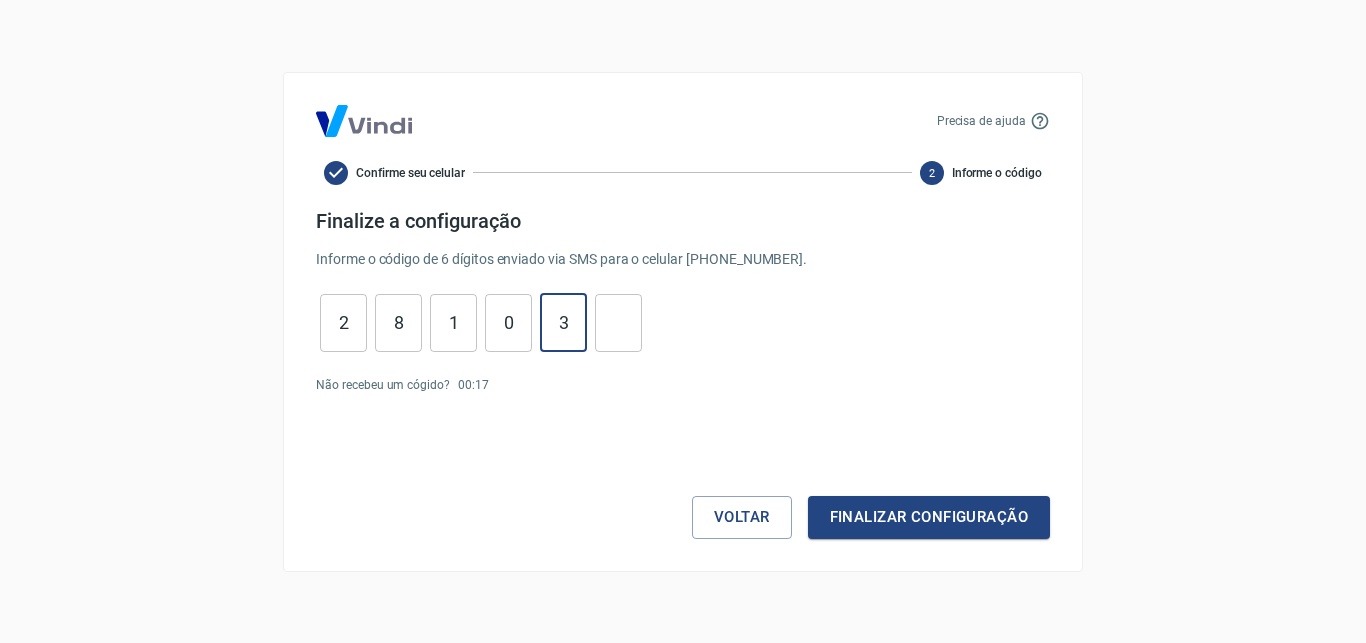 type on "3" 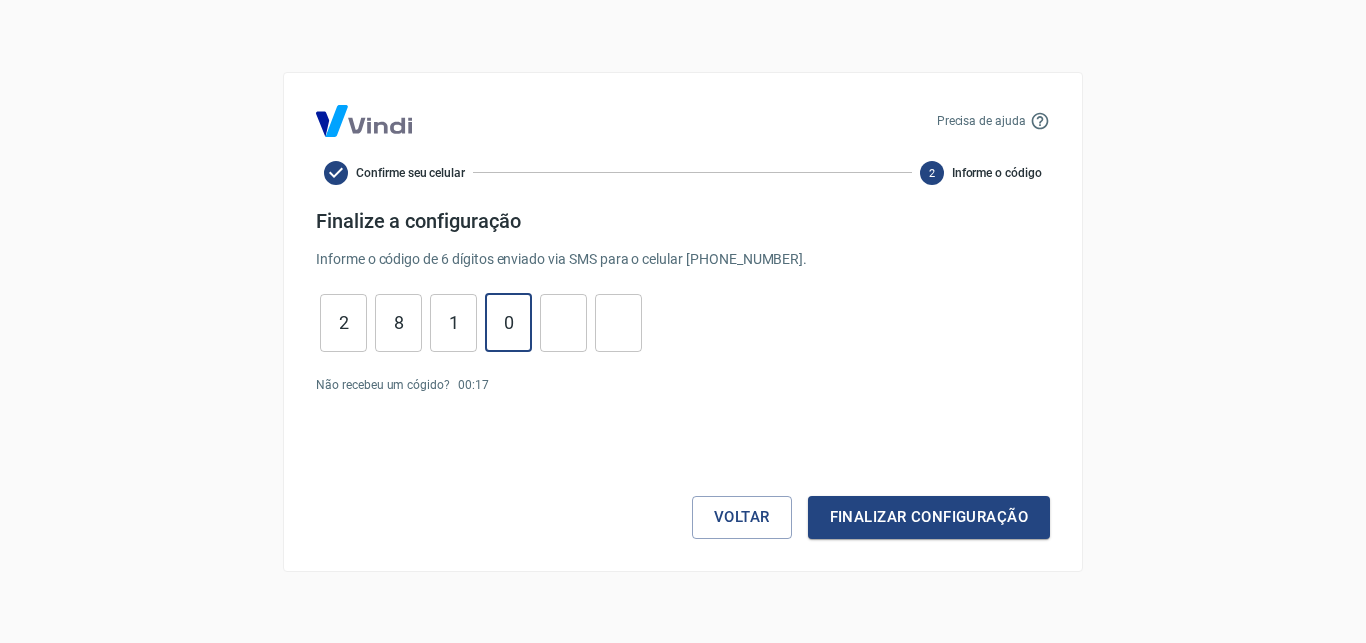 type on "0" 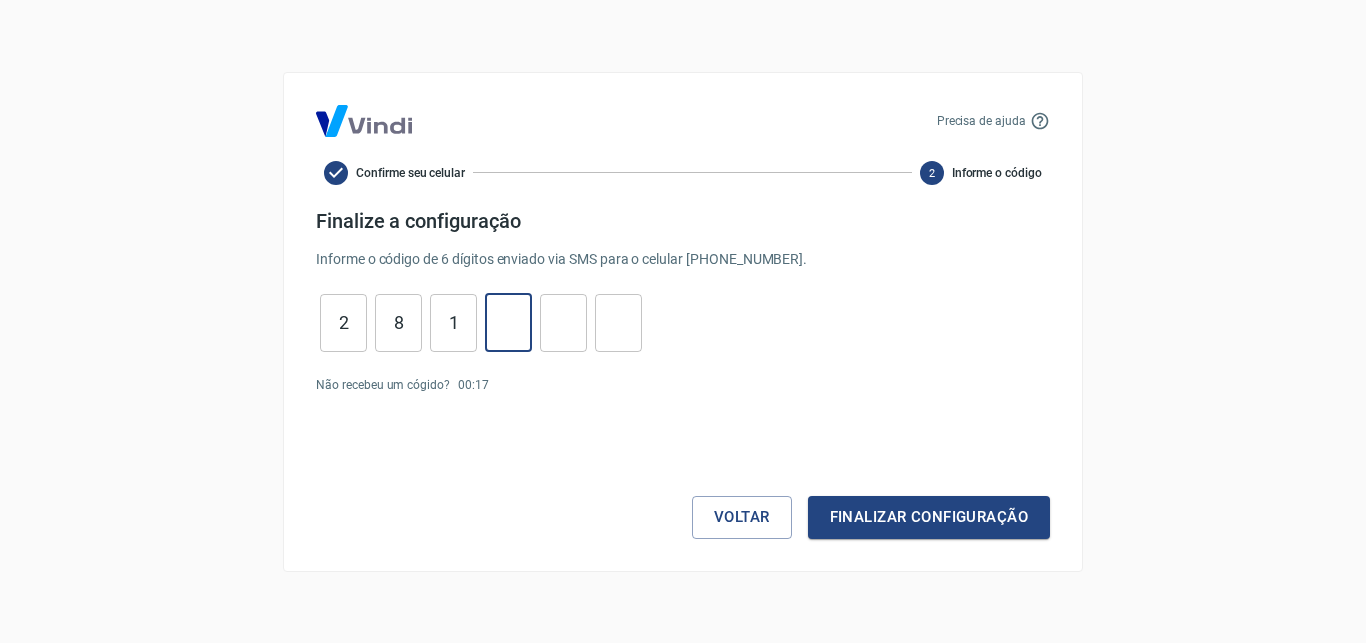 type on "1" 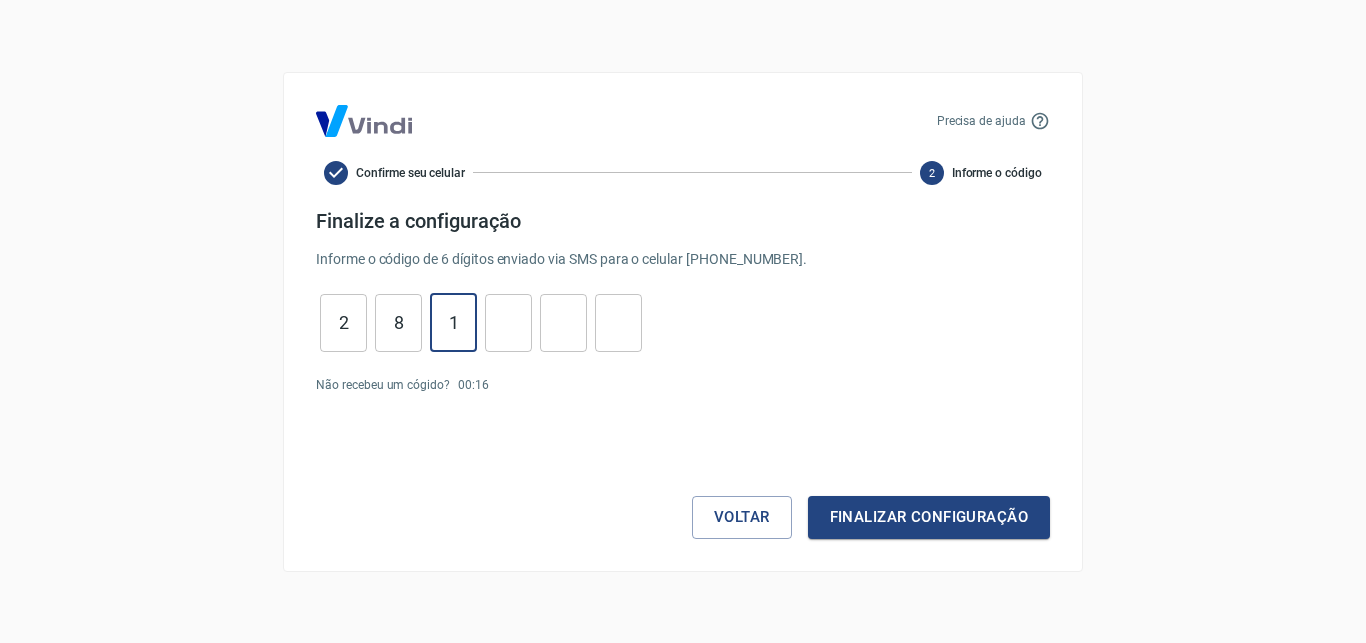 type 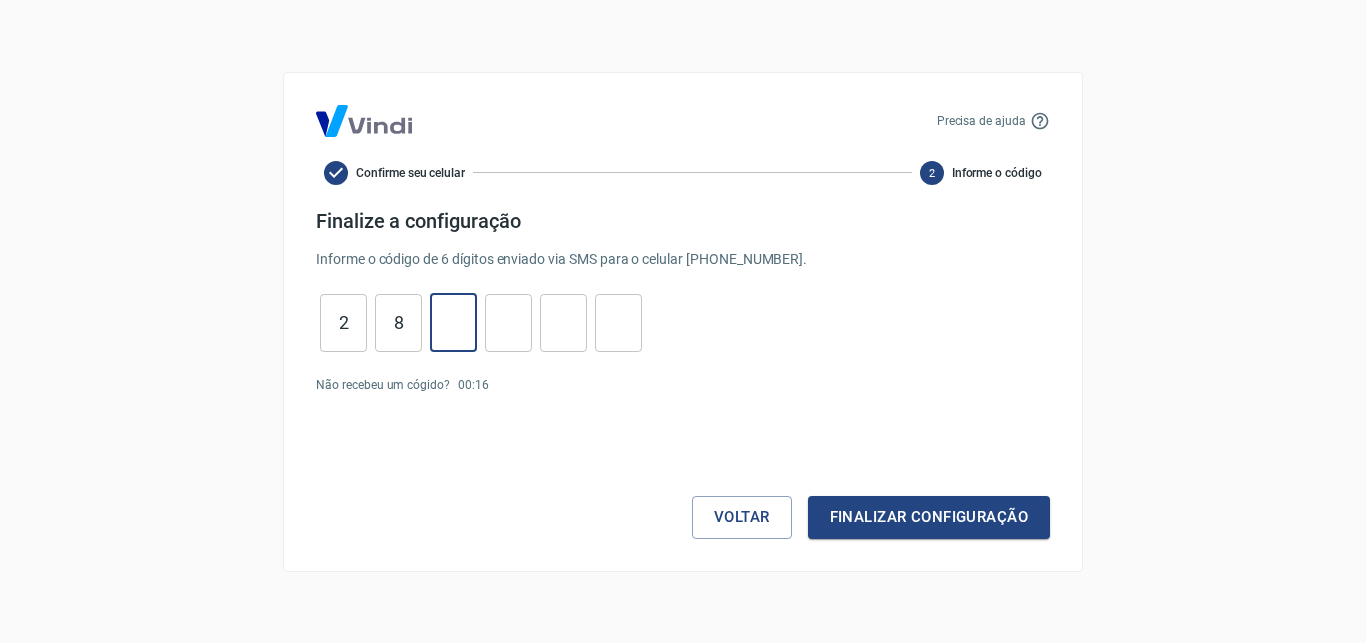 type on "8" 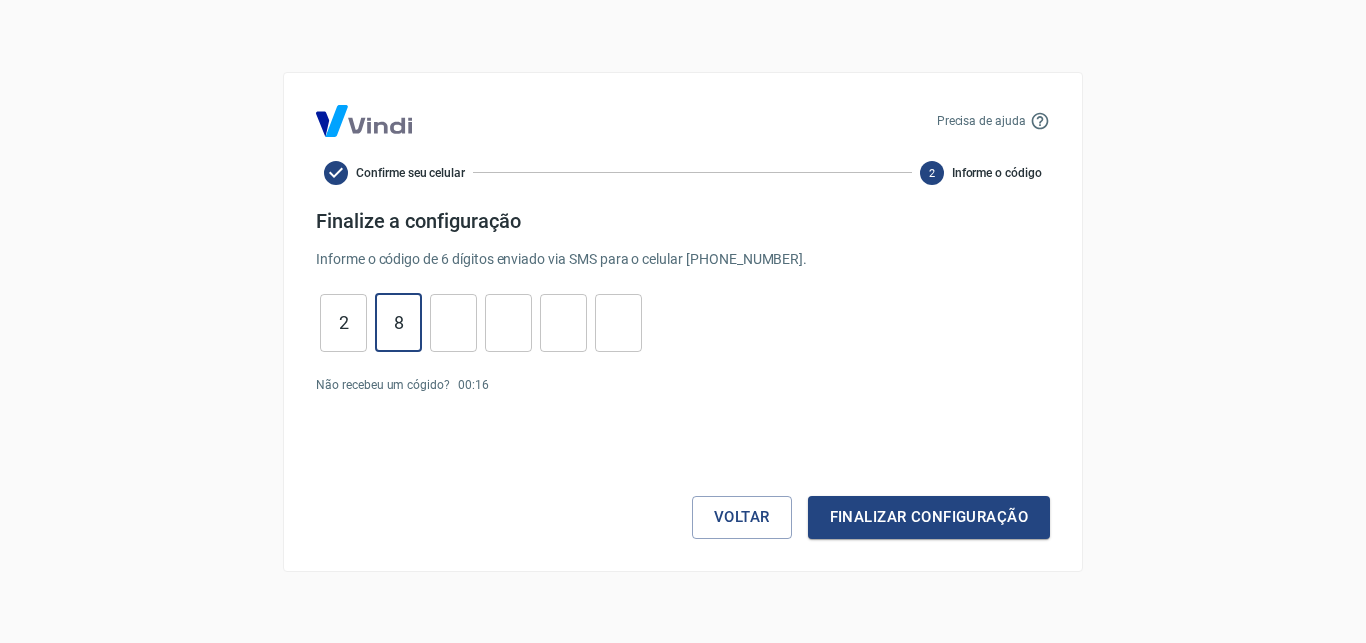 type 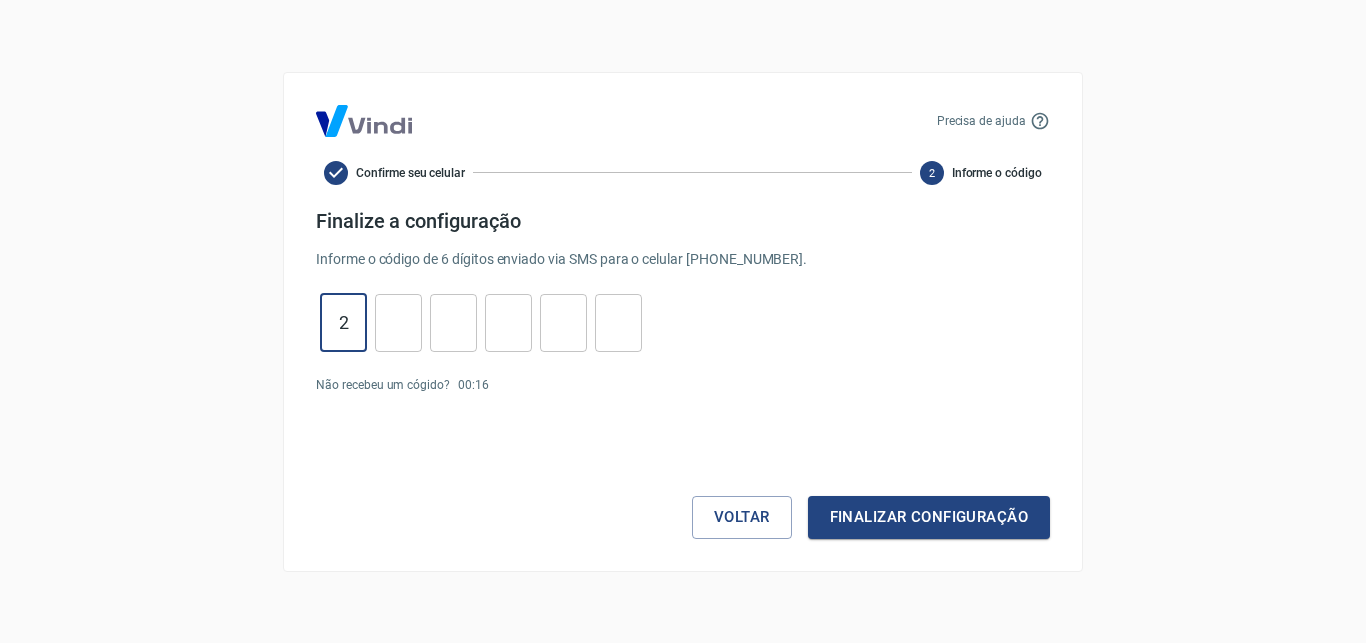 type on "2" 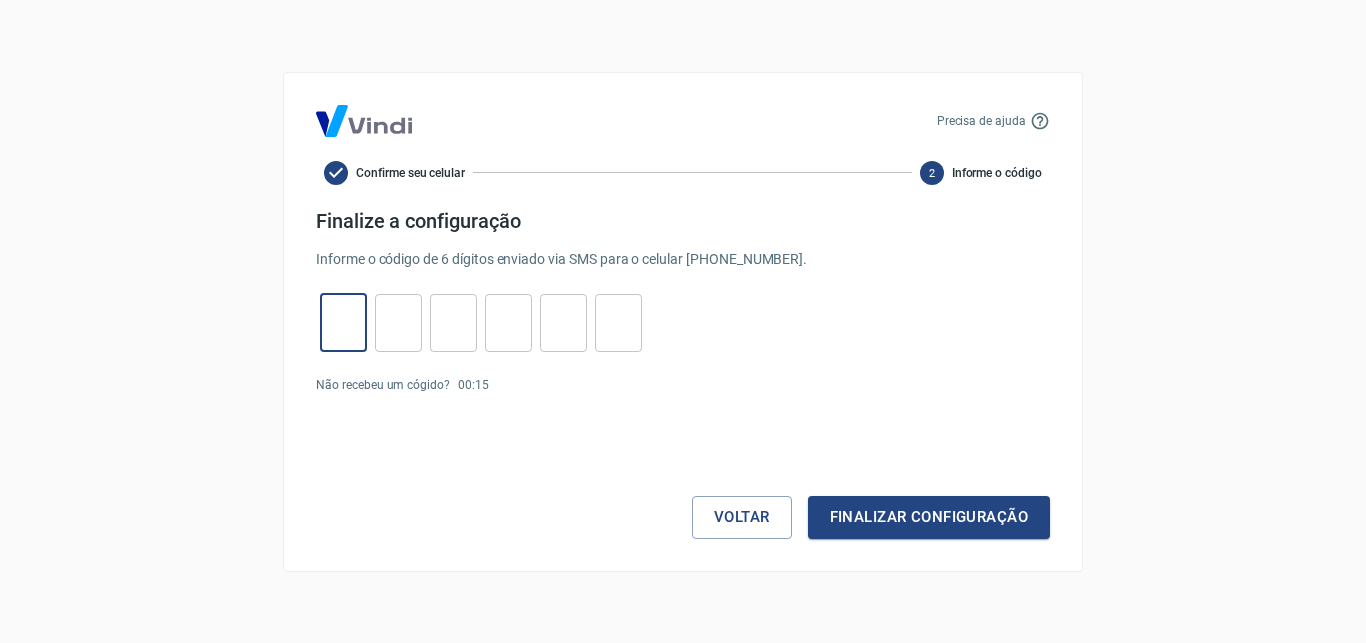 type on "3" 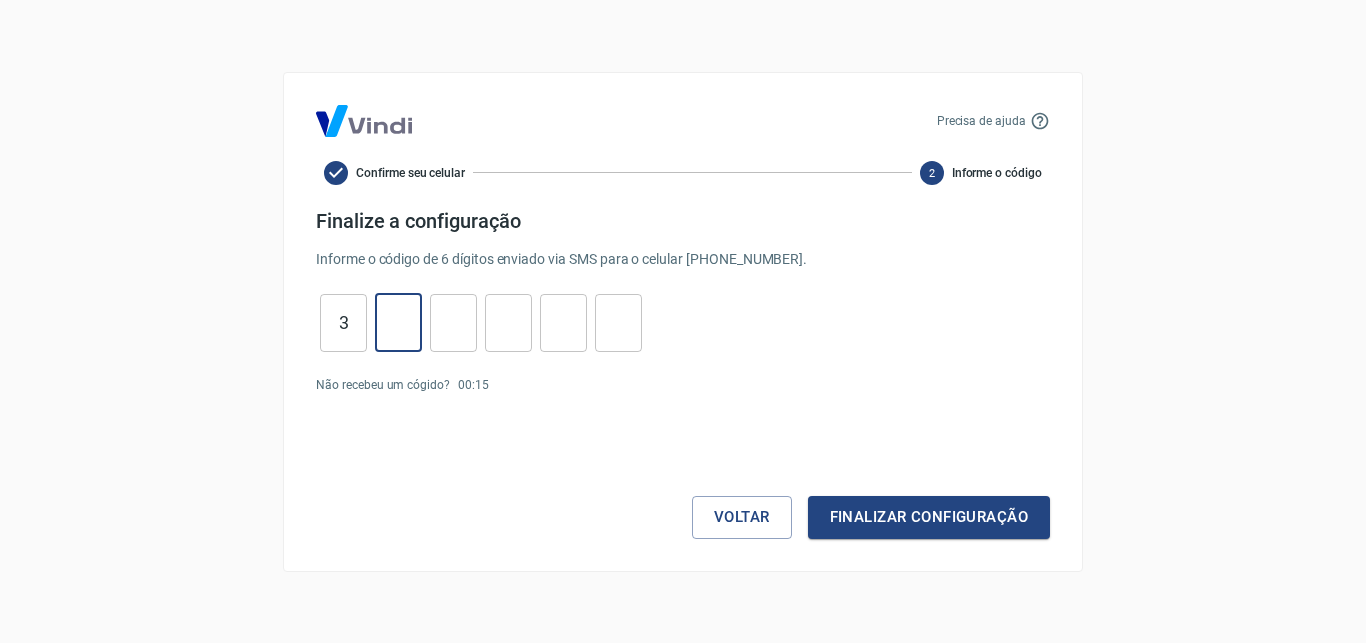 type on "2" 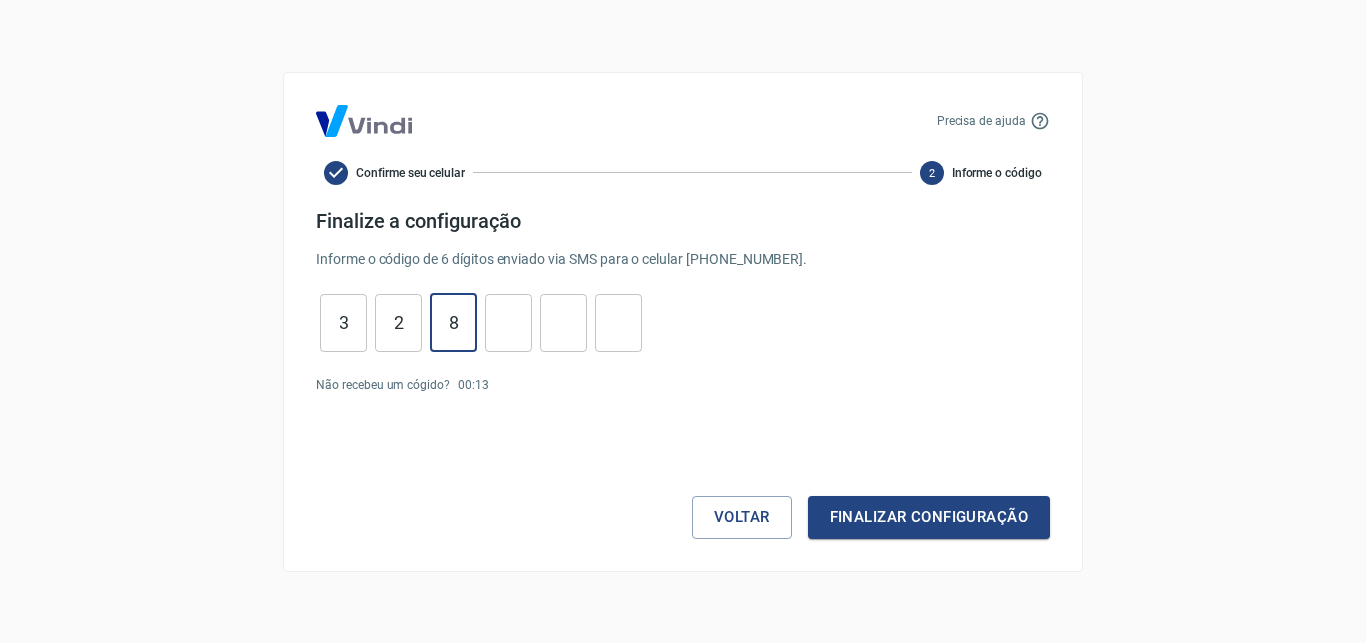 type on "8" 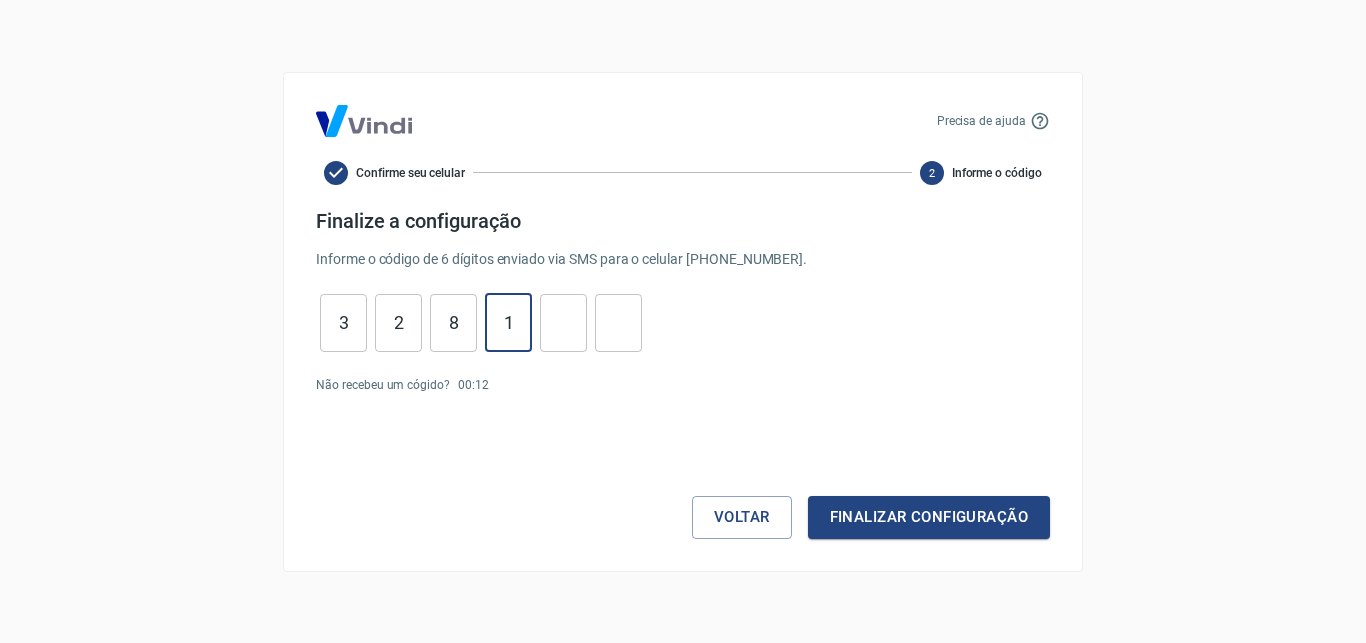 type on "1" 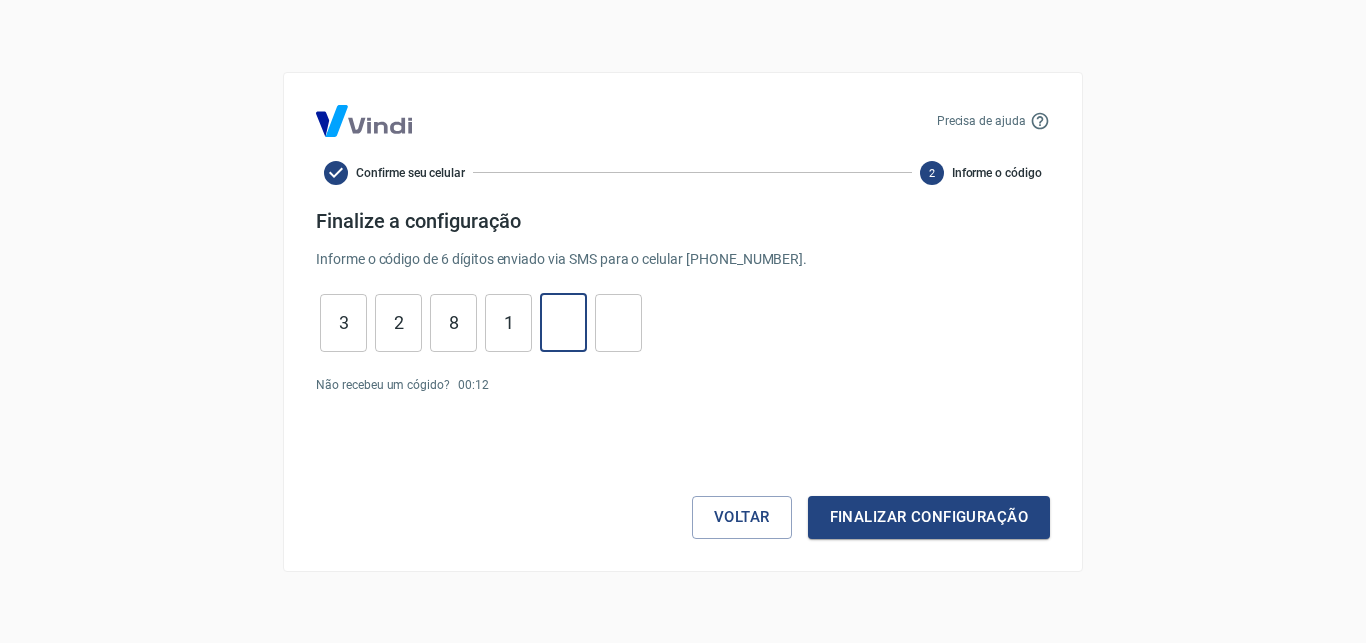 type on "0" 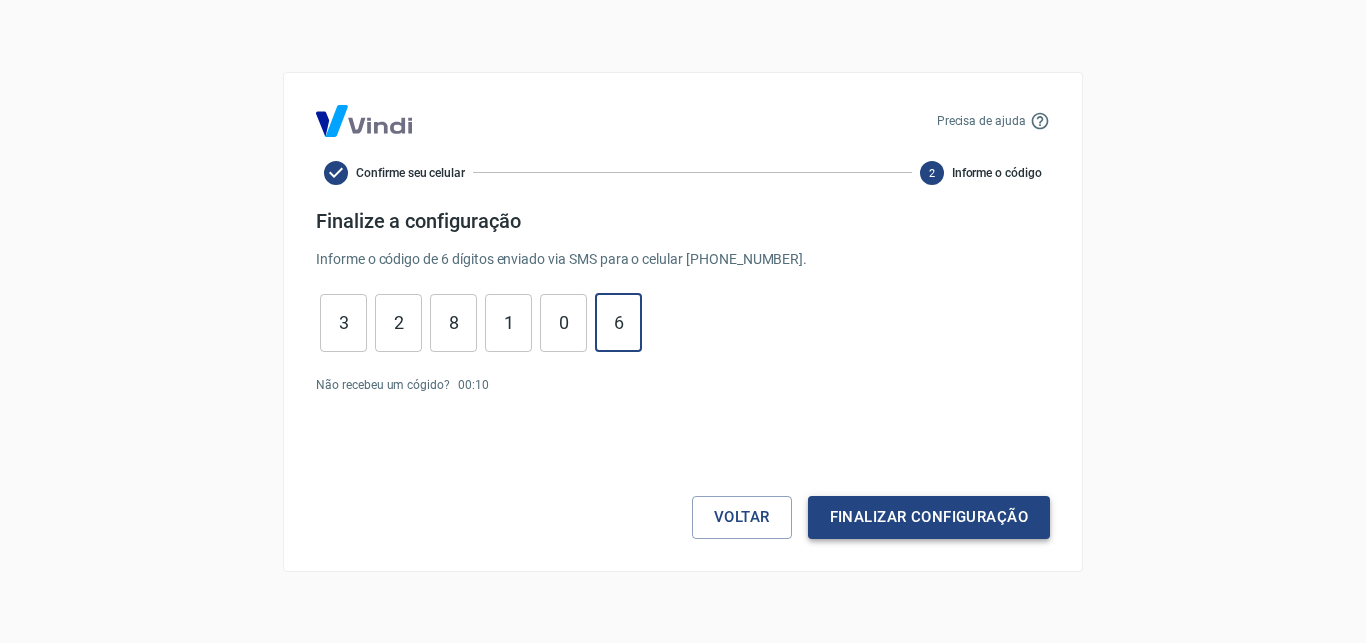 type on "6" 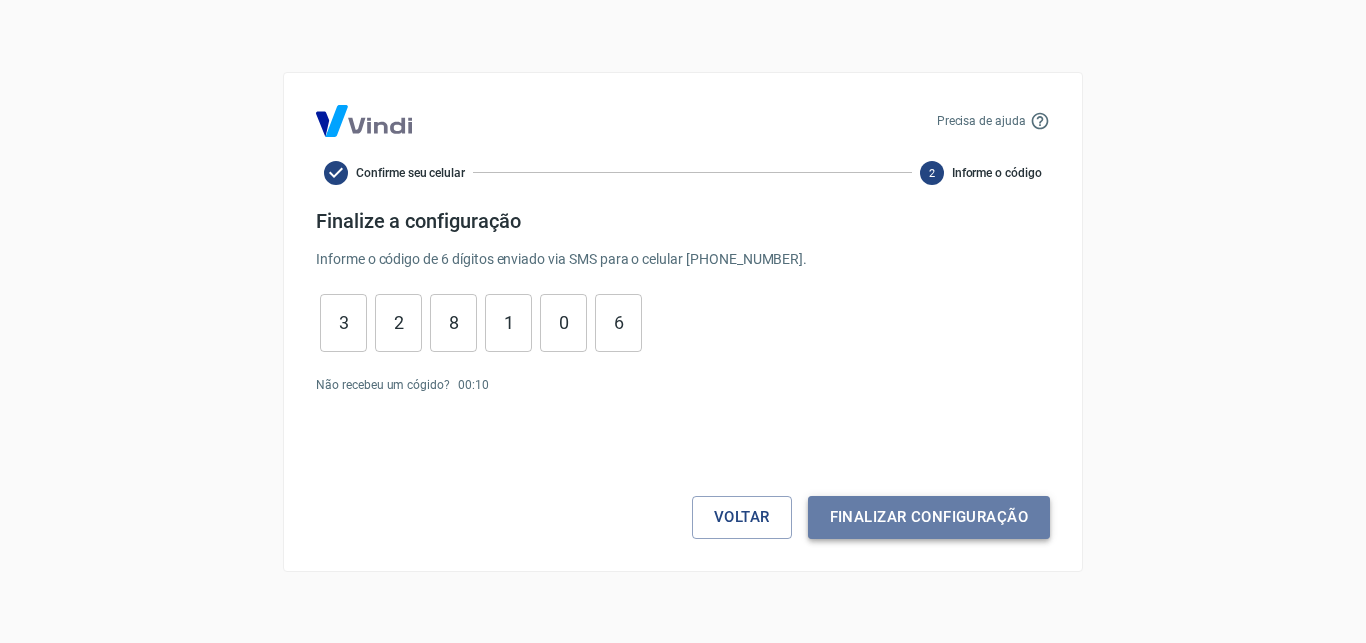 click on "Finalizar configuração" at bounding box center [929, 517] 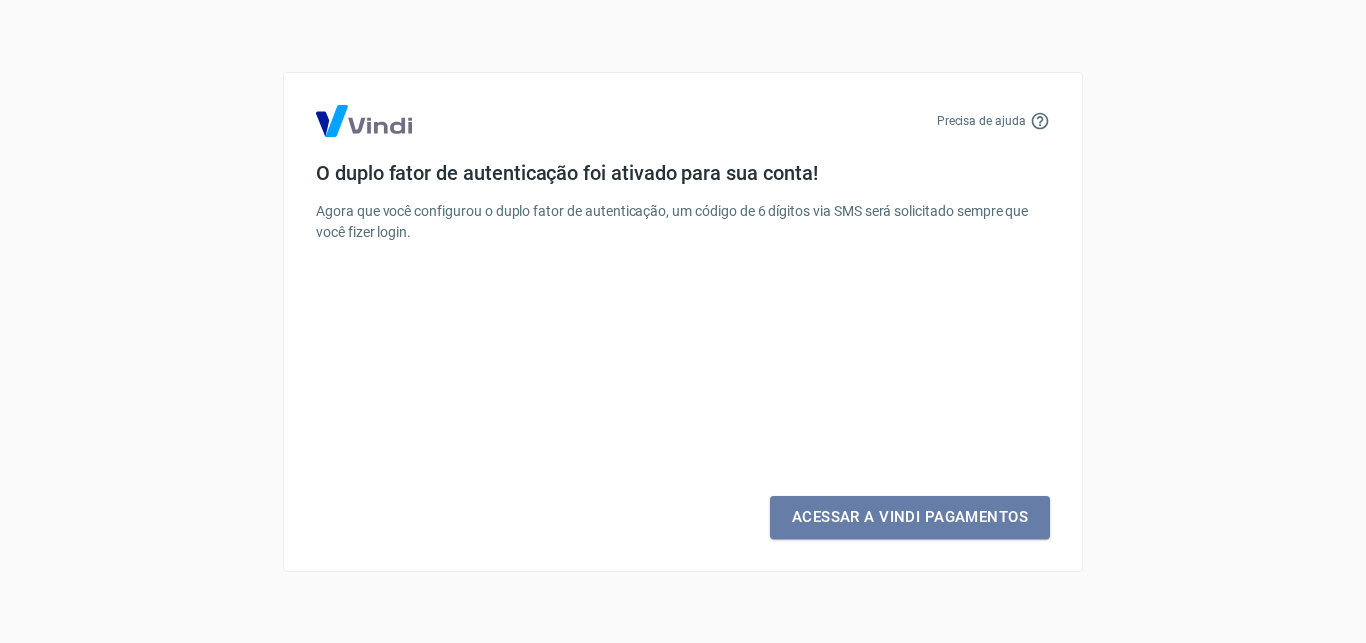 click on "Acessar a Vindi Pagamentos" at bounding box center (910, 517) 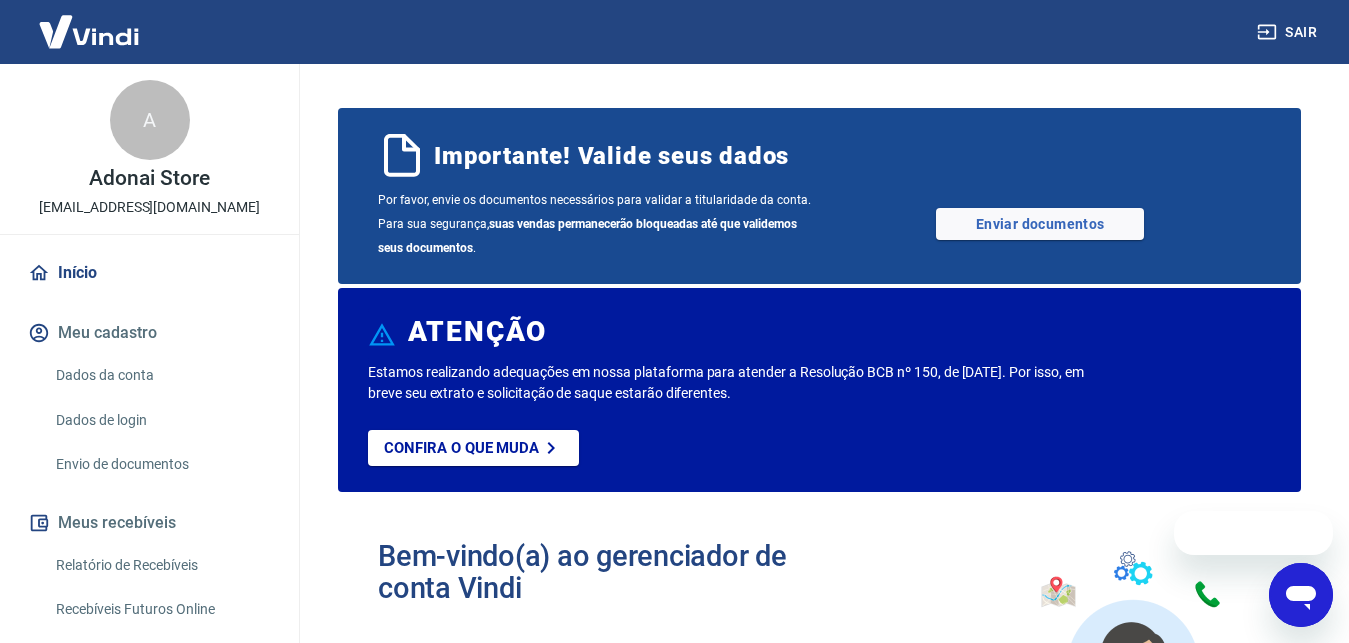 scroll, scrollTop: 0, scrollLeft: 0, axis: both 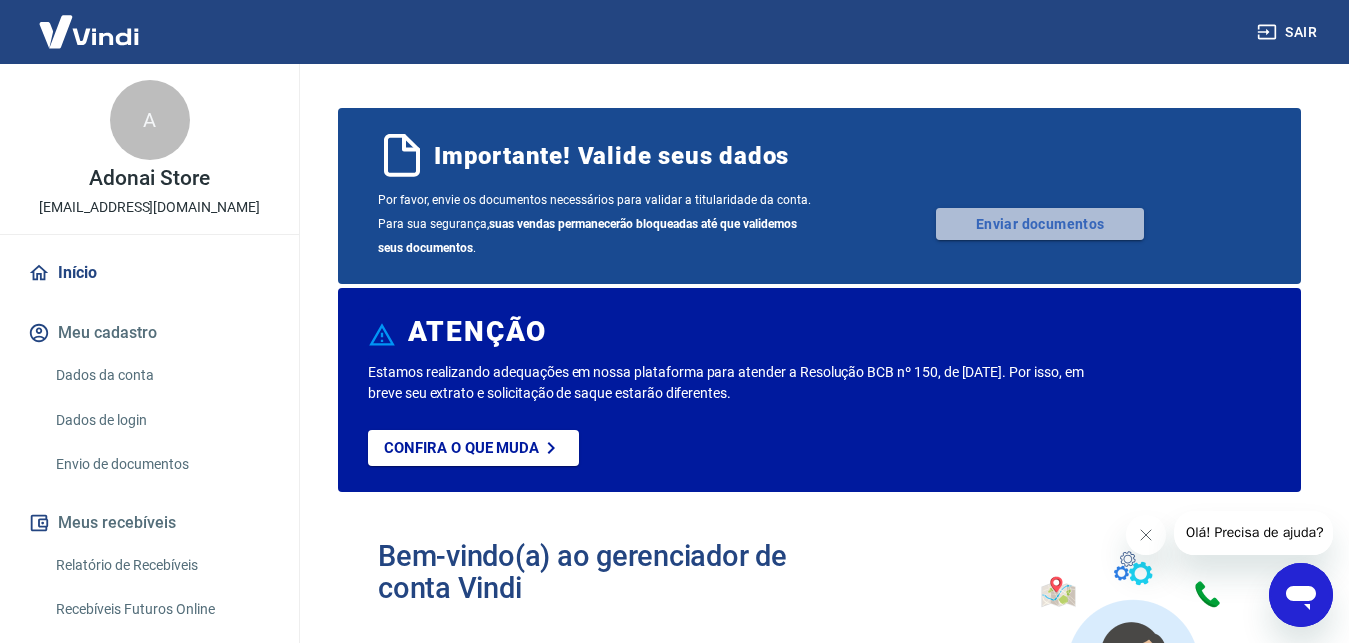 click on "Enviar documentos" at bounding box center (1040, 224) 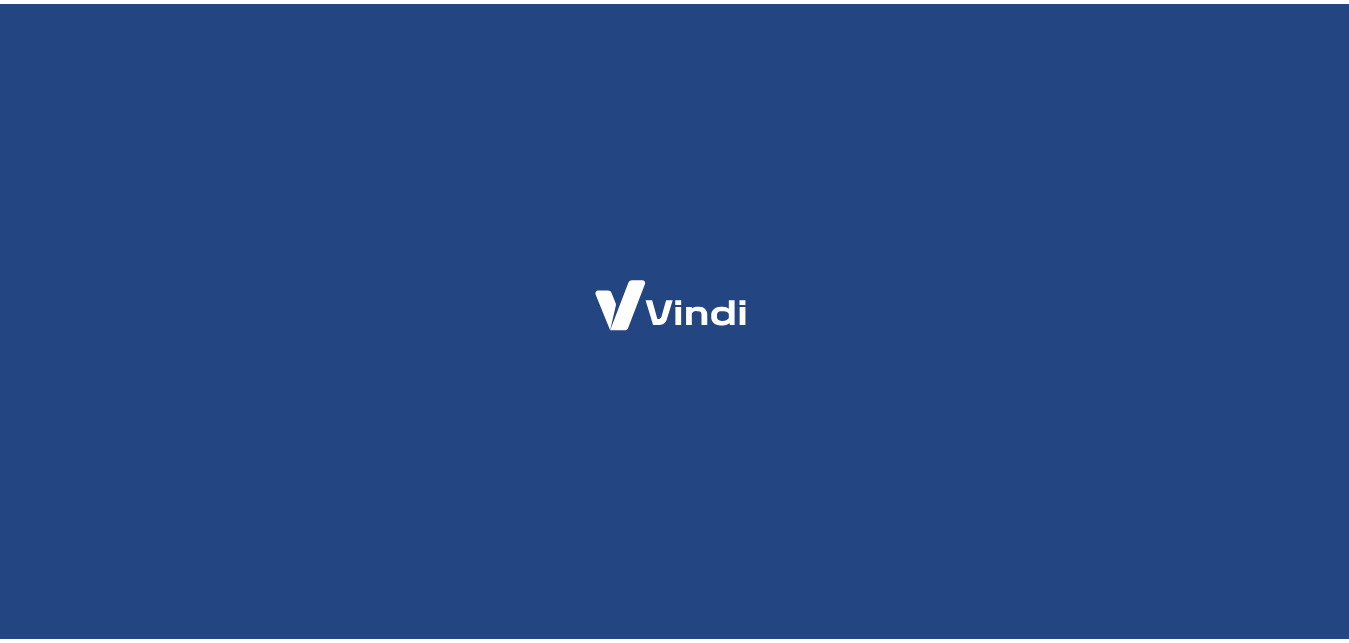 scroll, scrollTop: 0, scrollLeft: 0, axis: both 